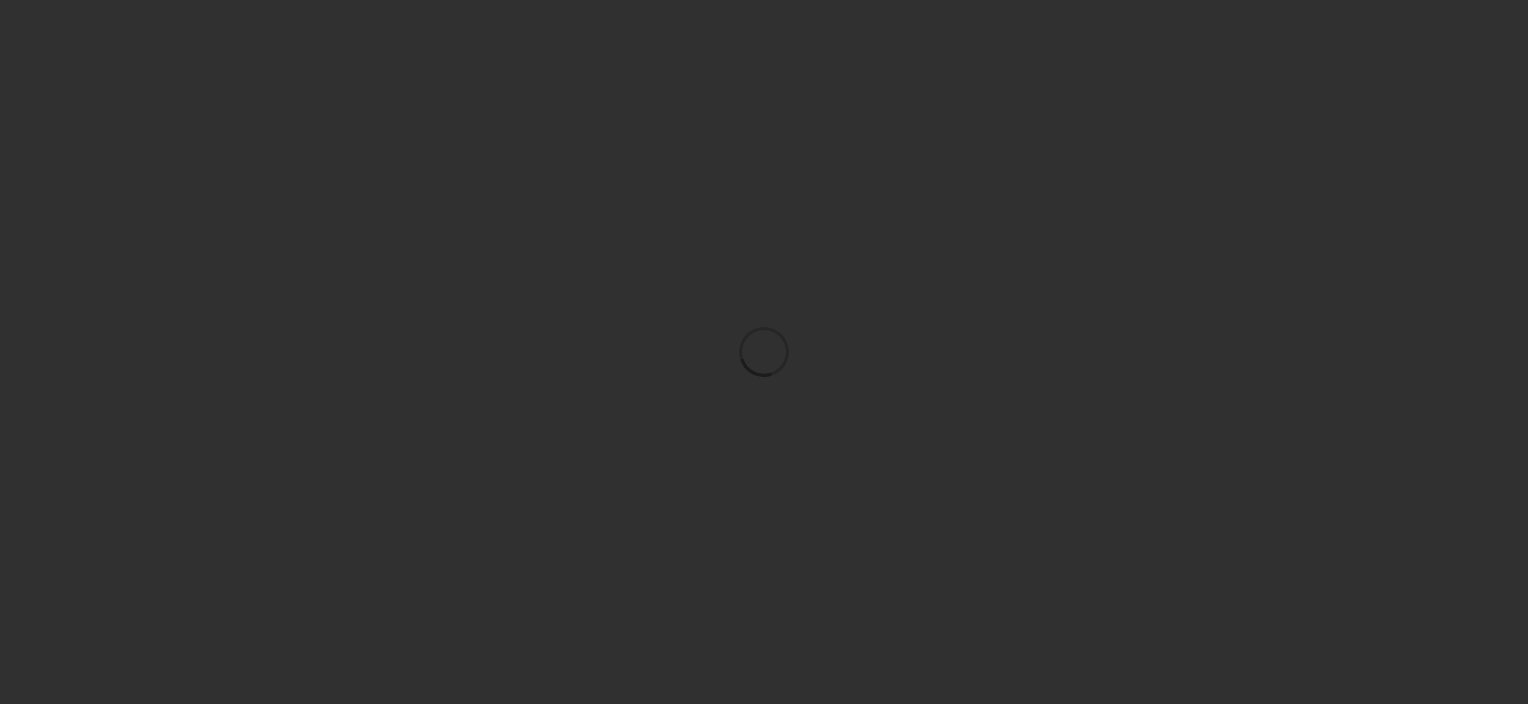 scroll, scrollTop: 0, scrollLeft: 0, axis: both 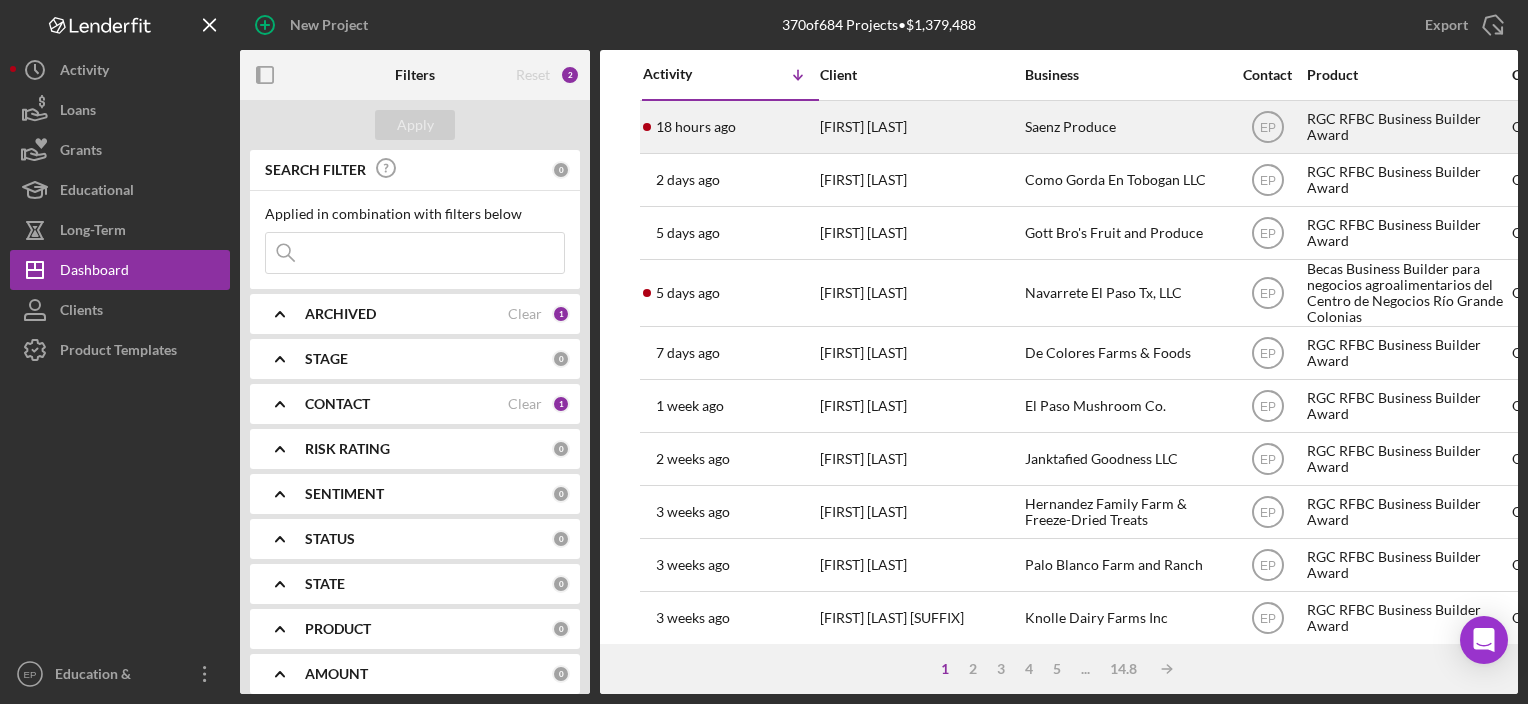 click on "[FIRST] [LAST]" at bounding box center (920, 127) 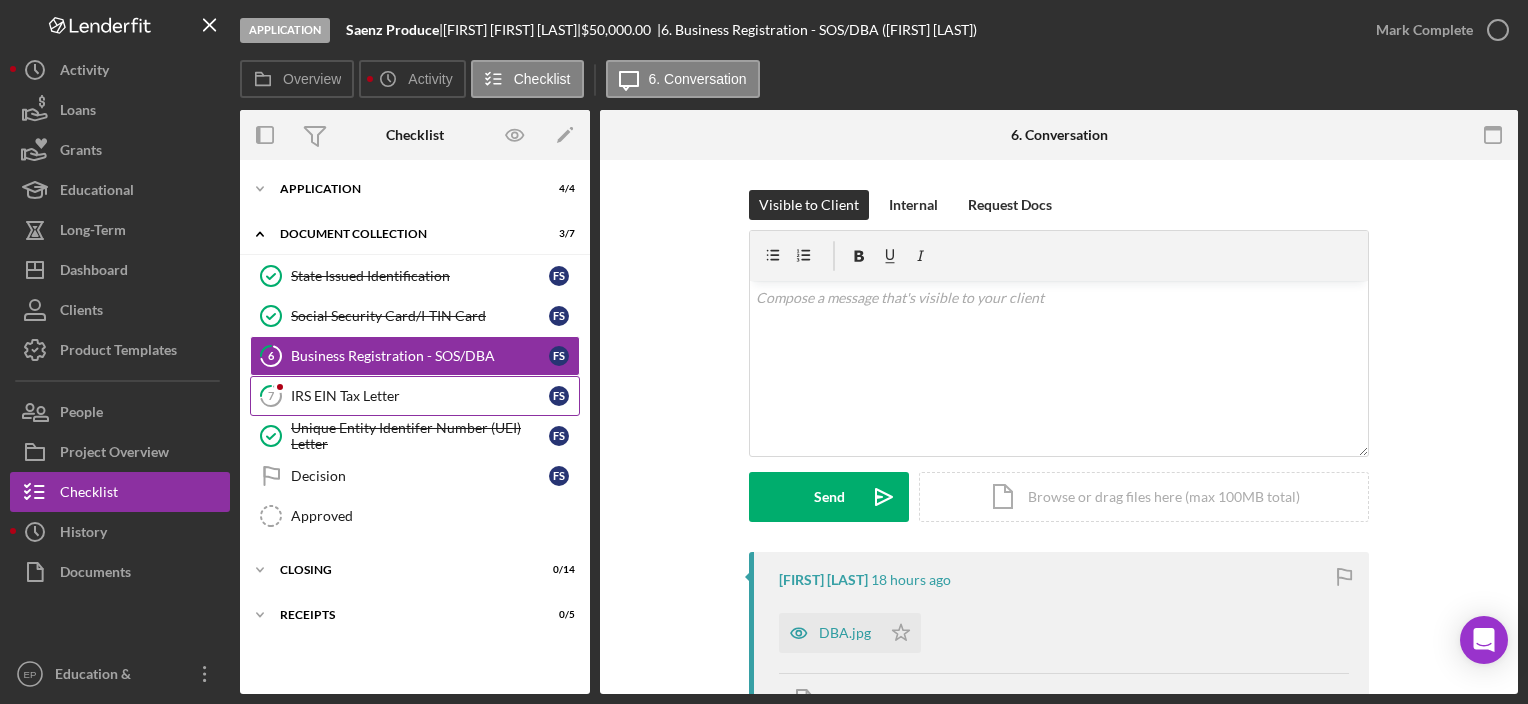 click on "IRS EIN Tax Letter" at bounding box center (420, 396) 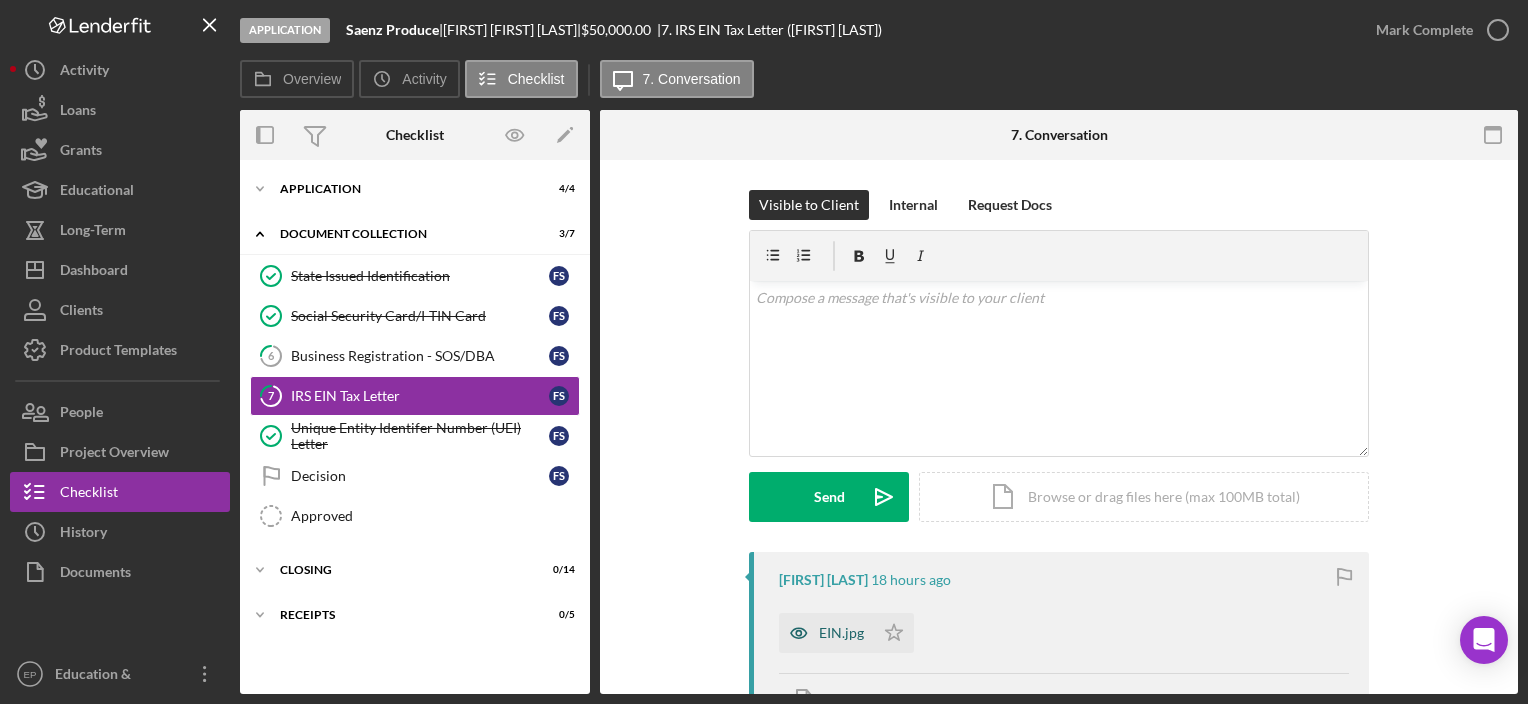 click on "EIN.jpg" at bounding box center (841, 633) 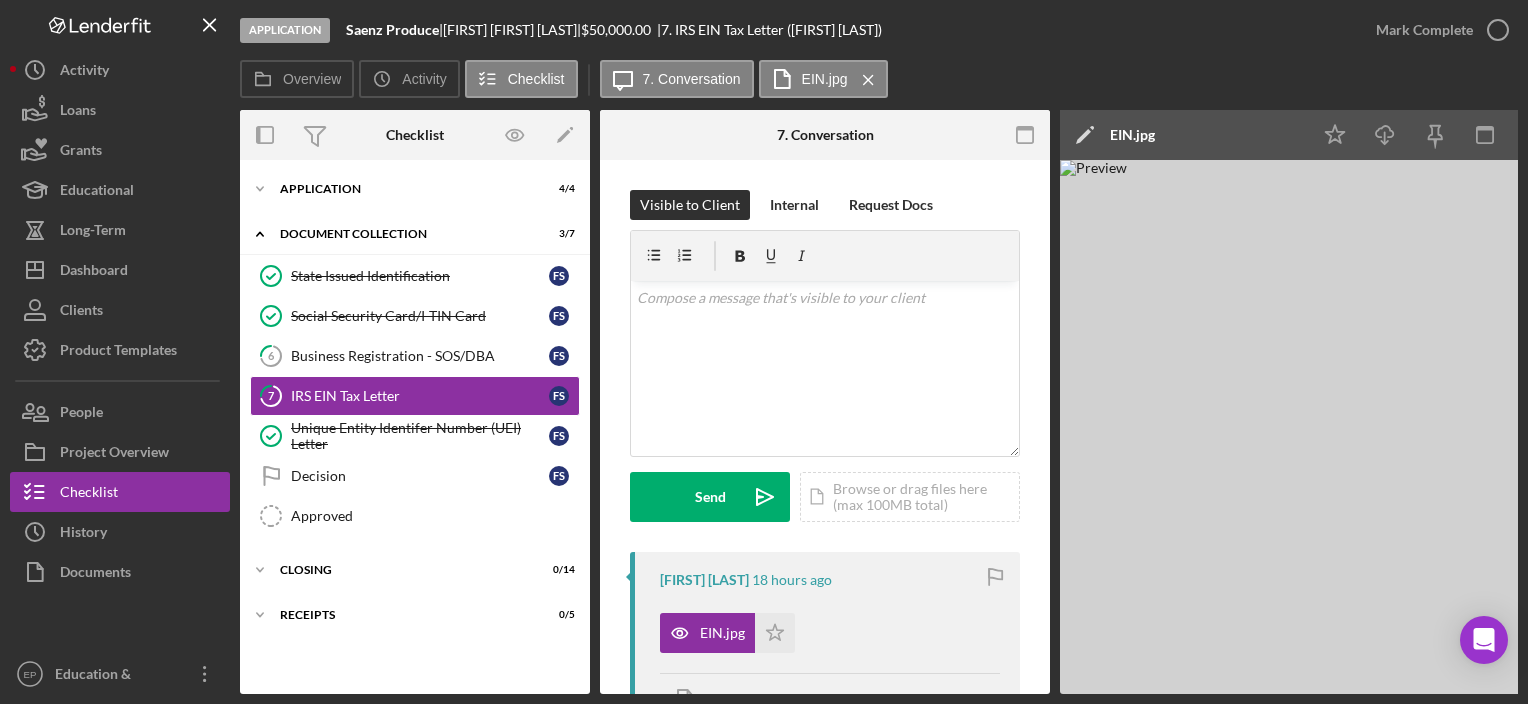 click at bounding box center [1360, 427] 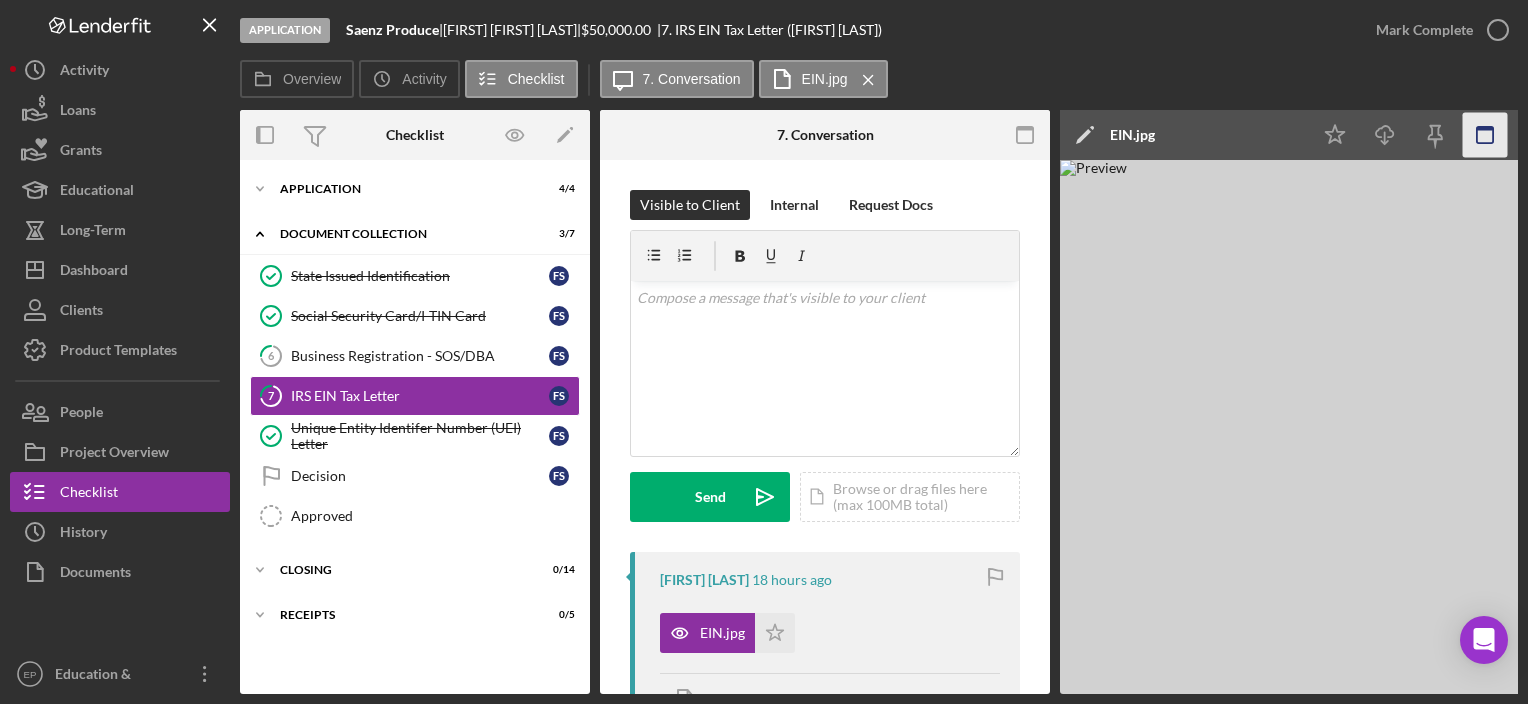 click 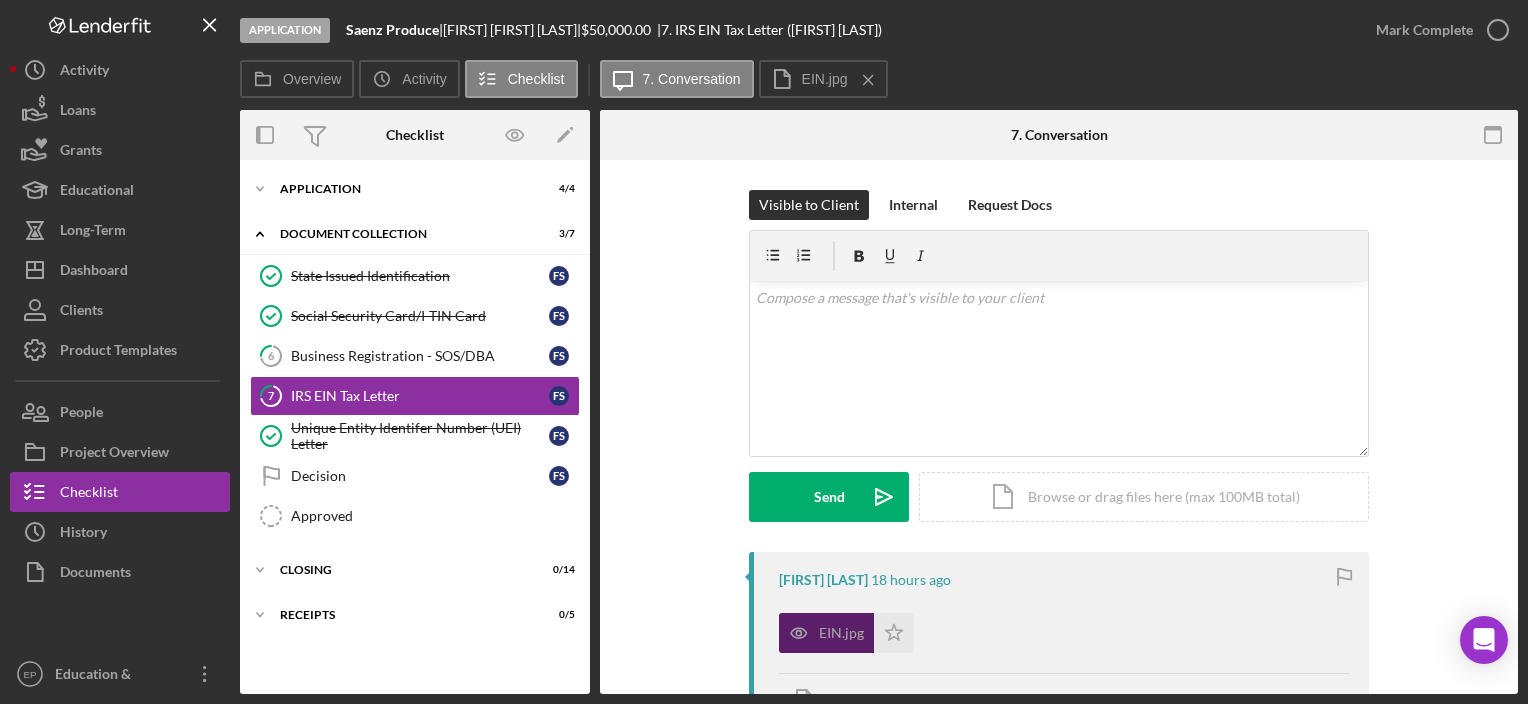 click on "EIN.jpg" at bounding box center (841, 633) 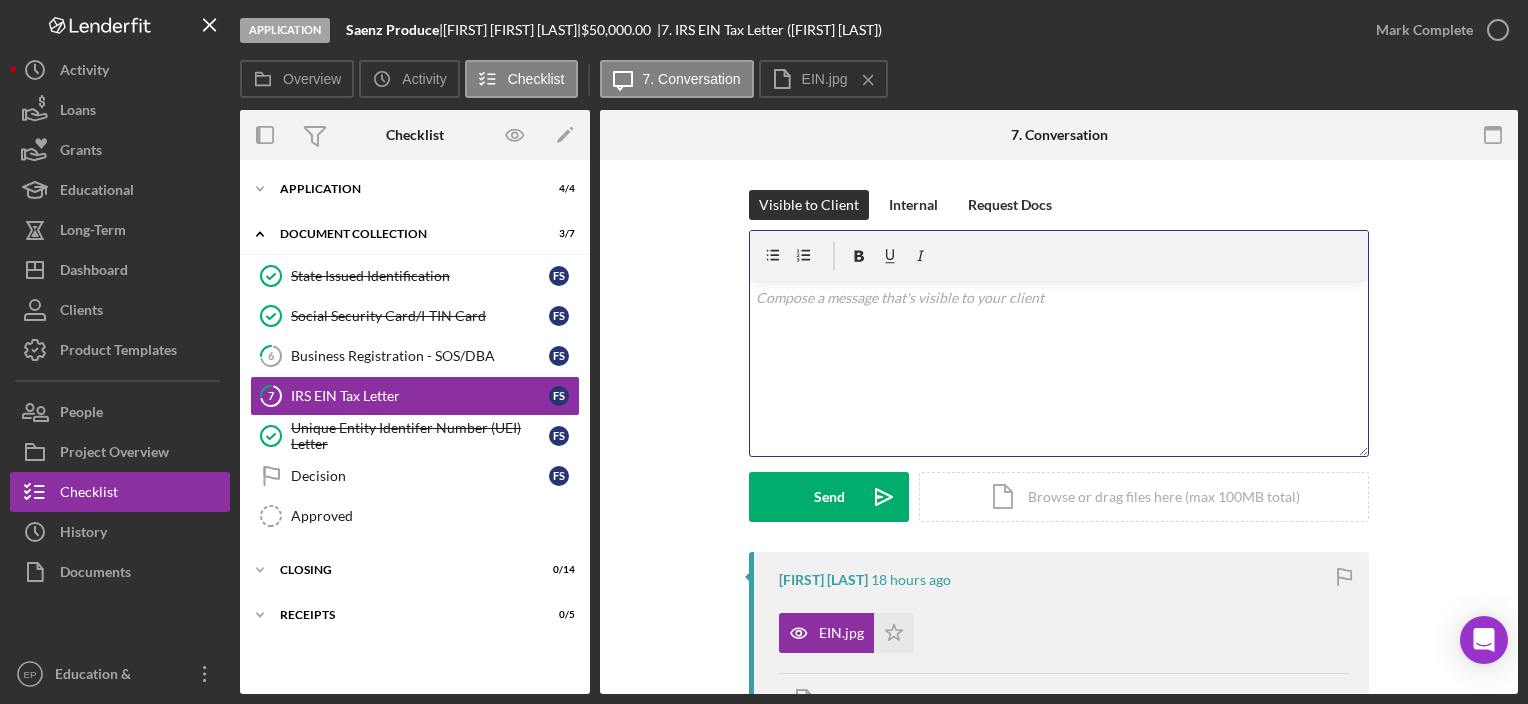 click on "v Color teal Color pink Remove color Add row above Add row below Add column before Add column after Merge cells Split cells Remove column Remove row Remove table" at bounding box center [1059, 368] 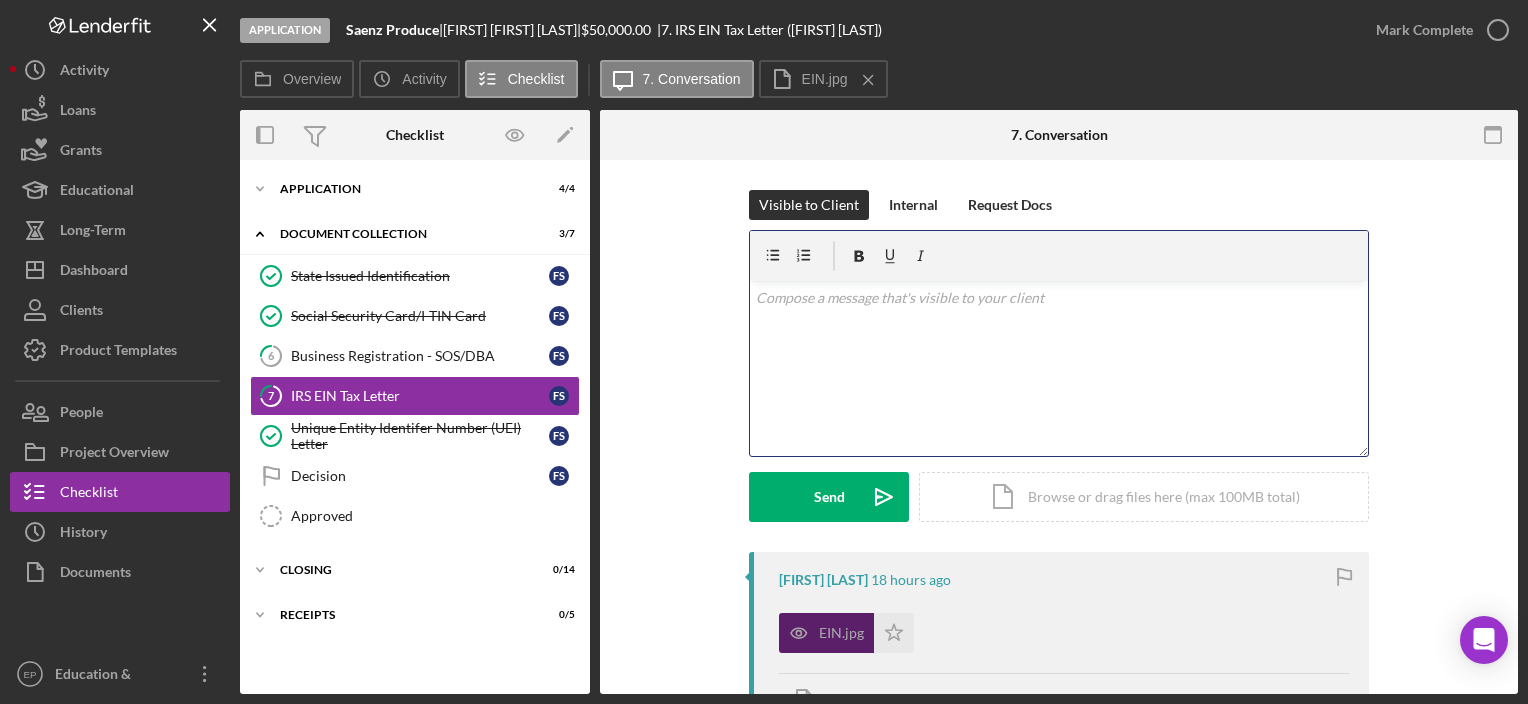 click 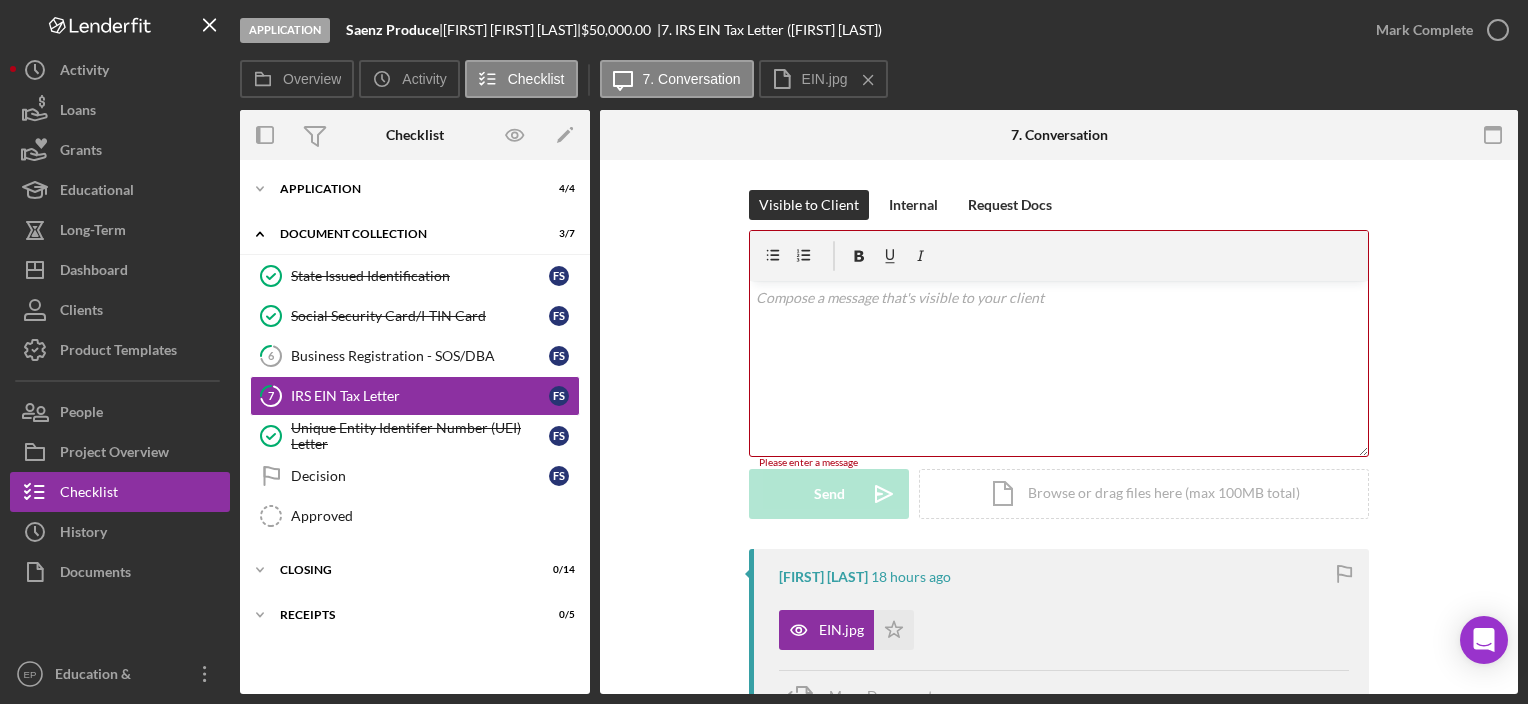 drag, startPoint x: 804, startPoint y: 631, endPoint x: 660, endPoint y: 628, distance: 144.03125 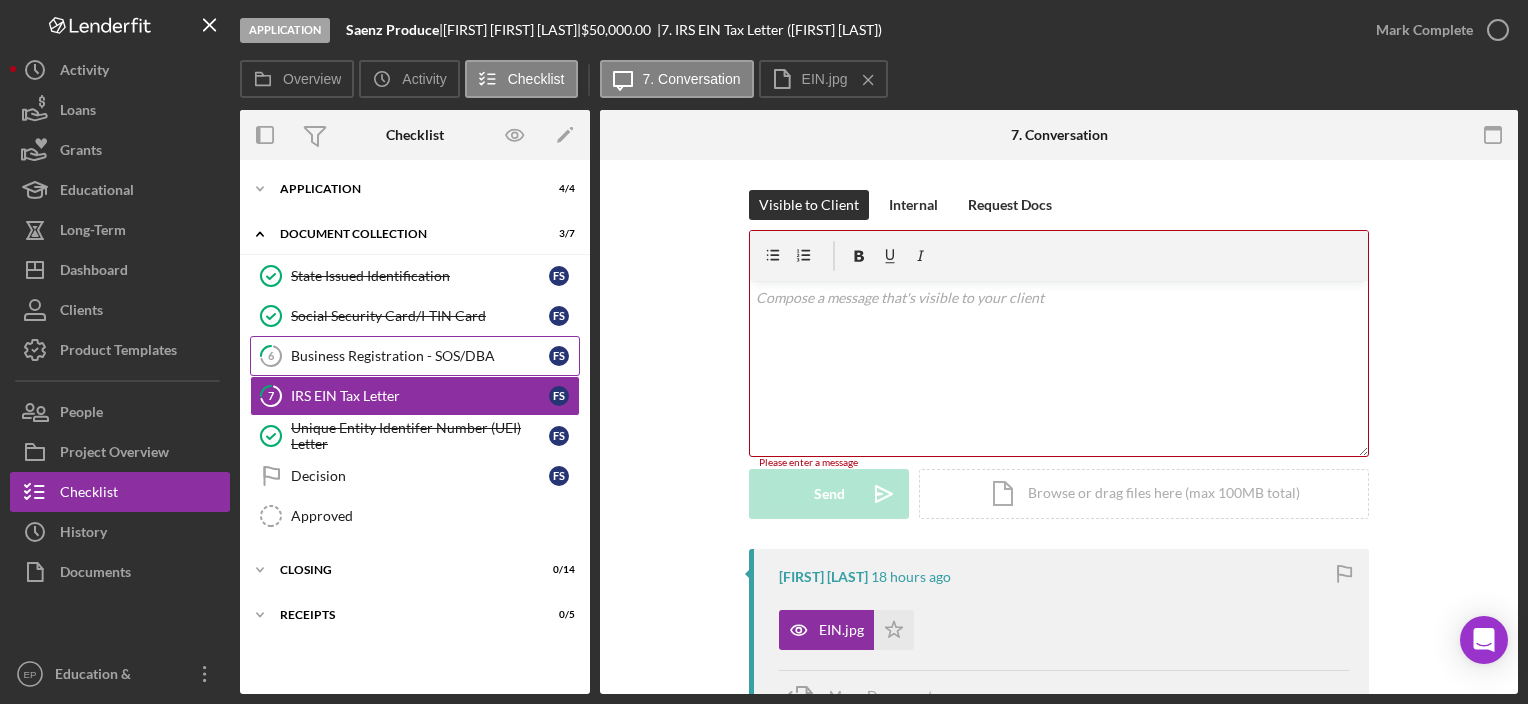click on "Business Registration - SOS/DBA" at bounding box center (420, 356) 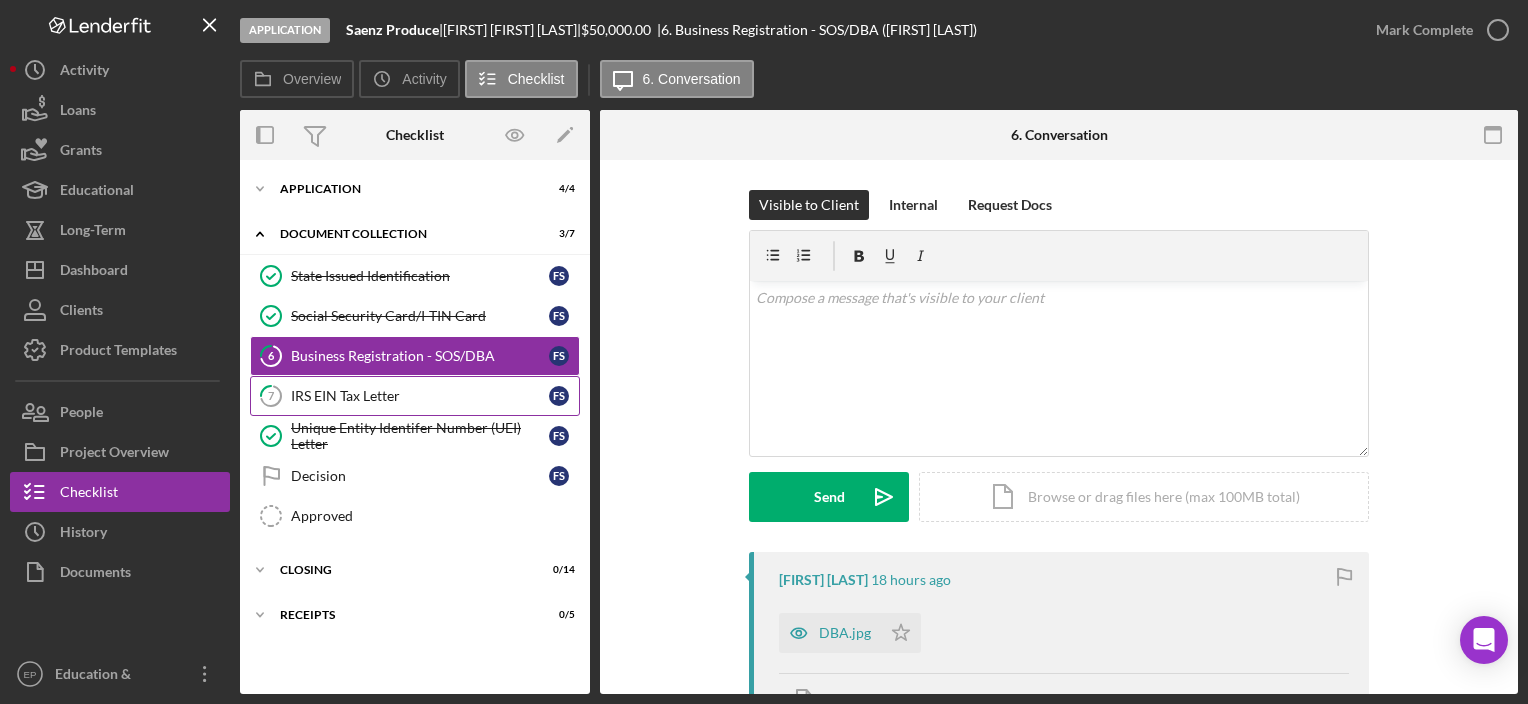 click on "7 IRS EIN Tax Letter [FIRST] [LAST]" at bounding box center [415, 396] 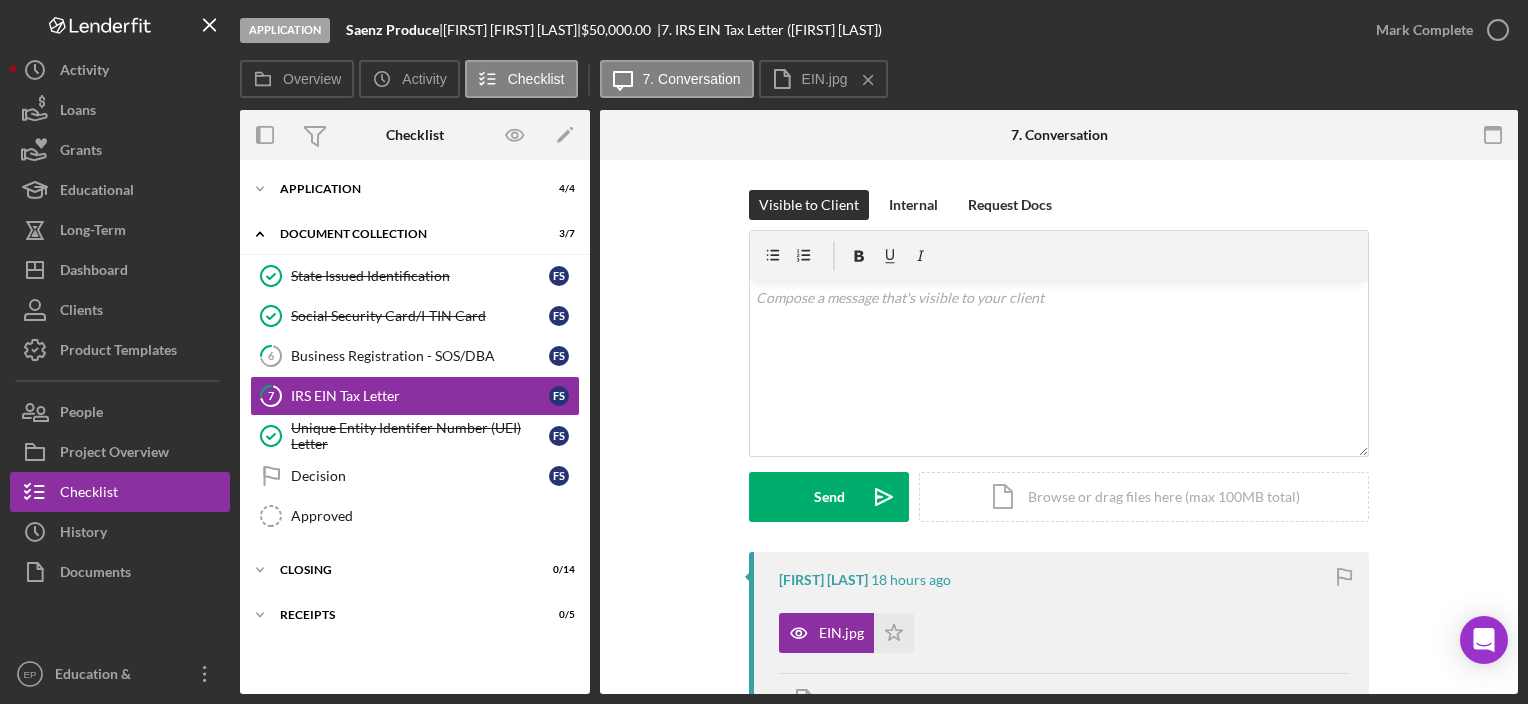 drag, startPoint x: 816, startPoint y: 635, endPoint x: 641, endPoint y: 634, distance: 175.00285 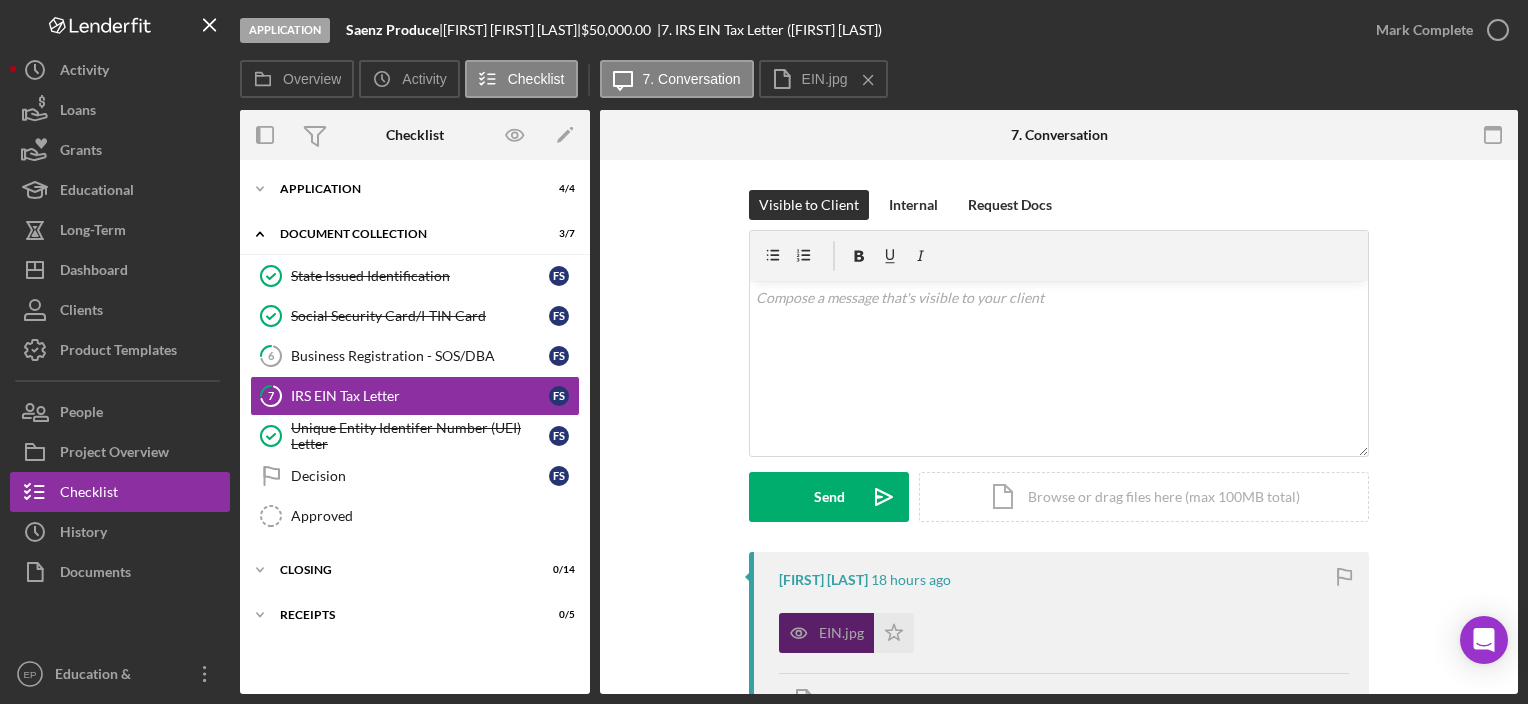 drag, startPoint x: 816, startPoint y: 630, endPoint x: 786, endPoint y: 630, distance: 30 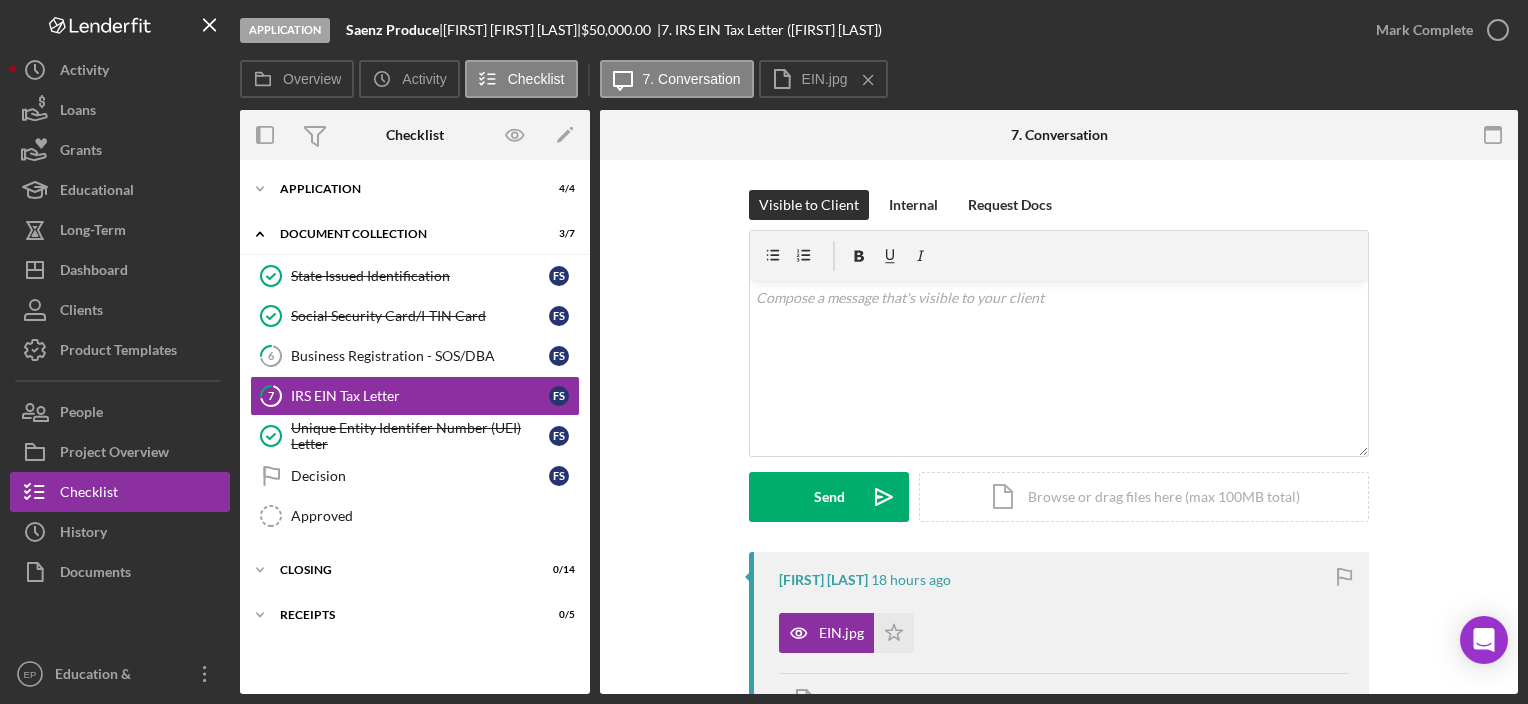 drag, startPoint x: 1488, startPoint y: 629, endPoint x: 1410, endPoint y: 677, distance: 91.58602 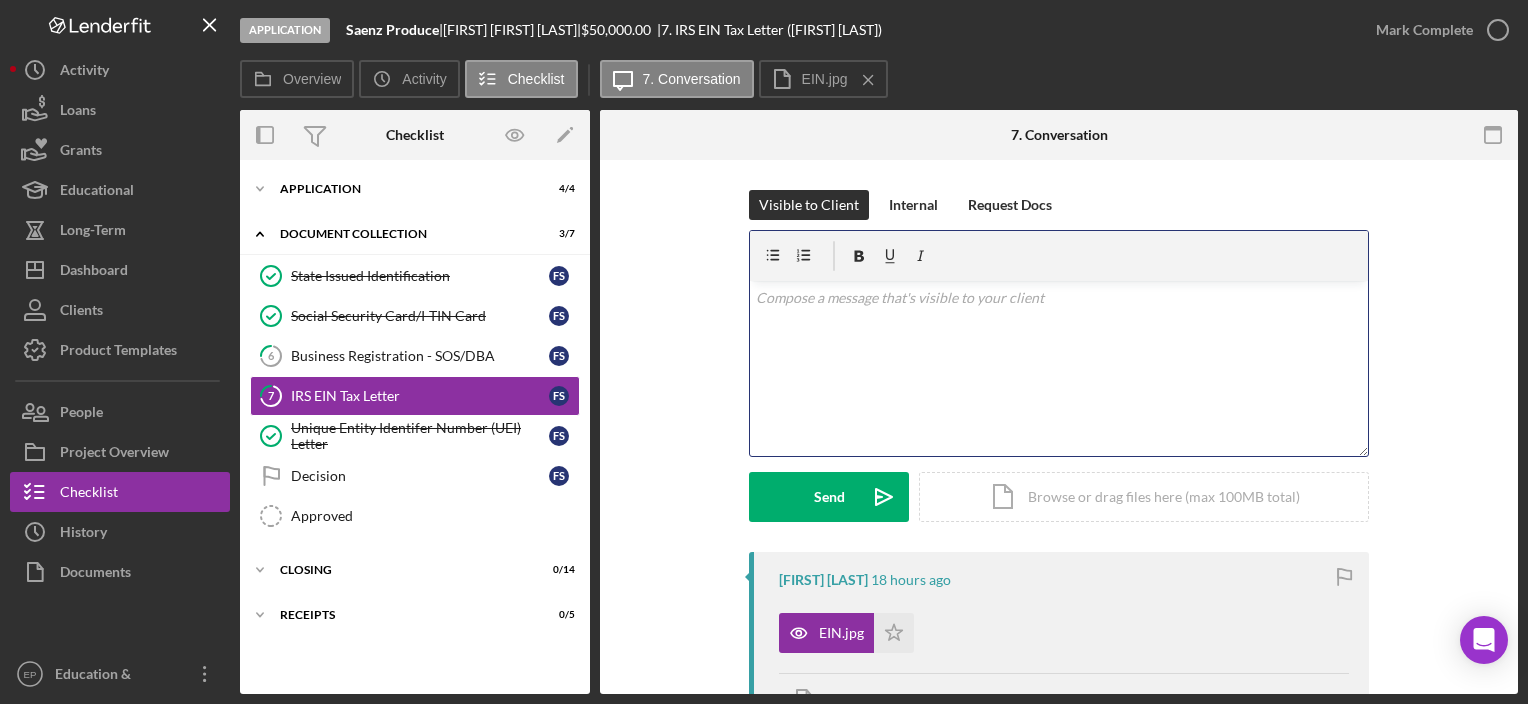 drag, startPoint x: 1410, startPoint y: 677, endPoint x: 1067, endPoint y: 347, distance: 475.97165 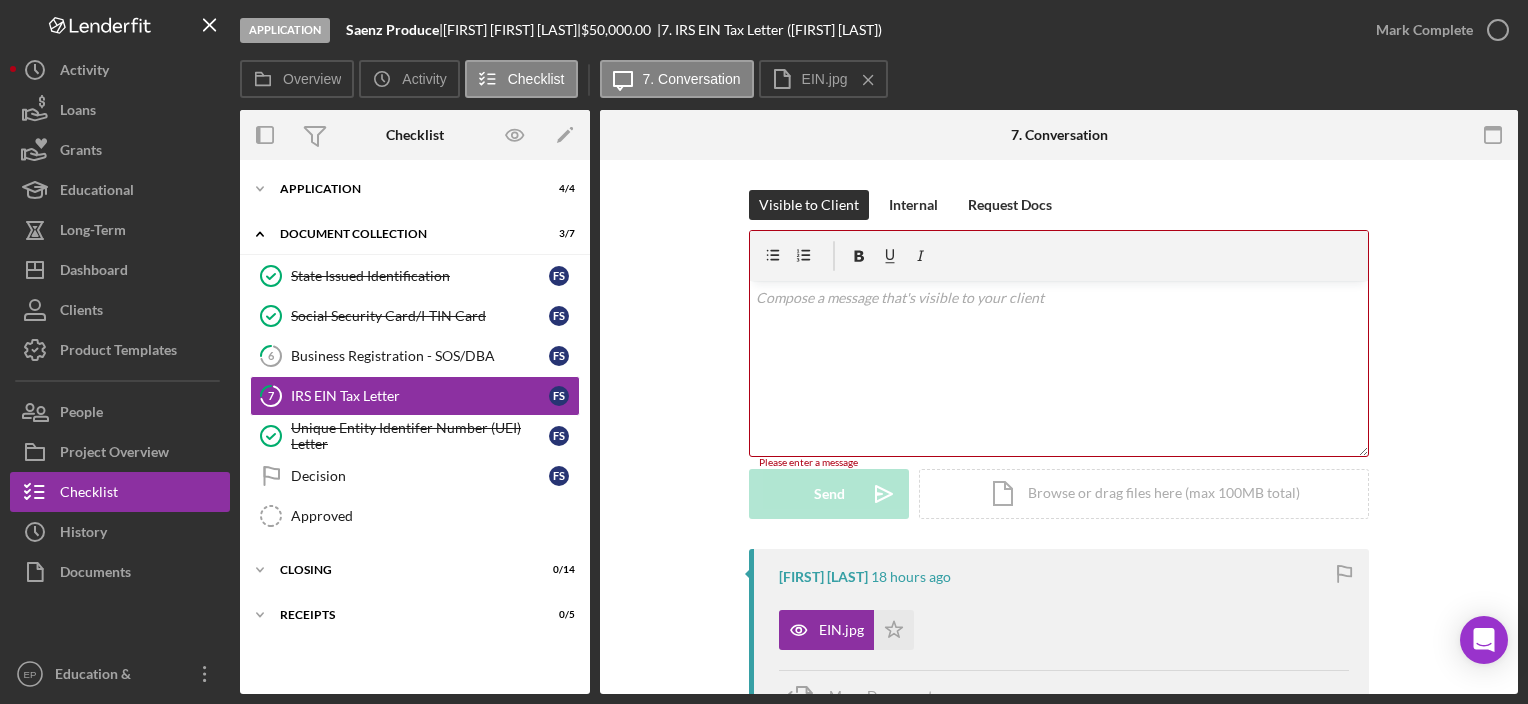 drag, startPoint x: 1520, startPoint y: 293, endPoint x: 1512, endPoint y: 379, distance: 86.37129 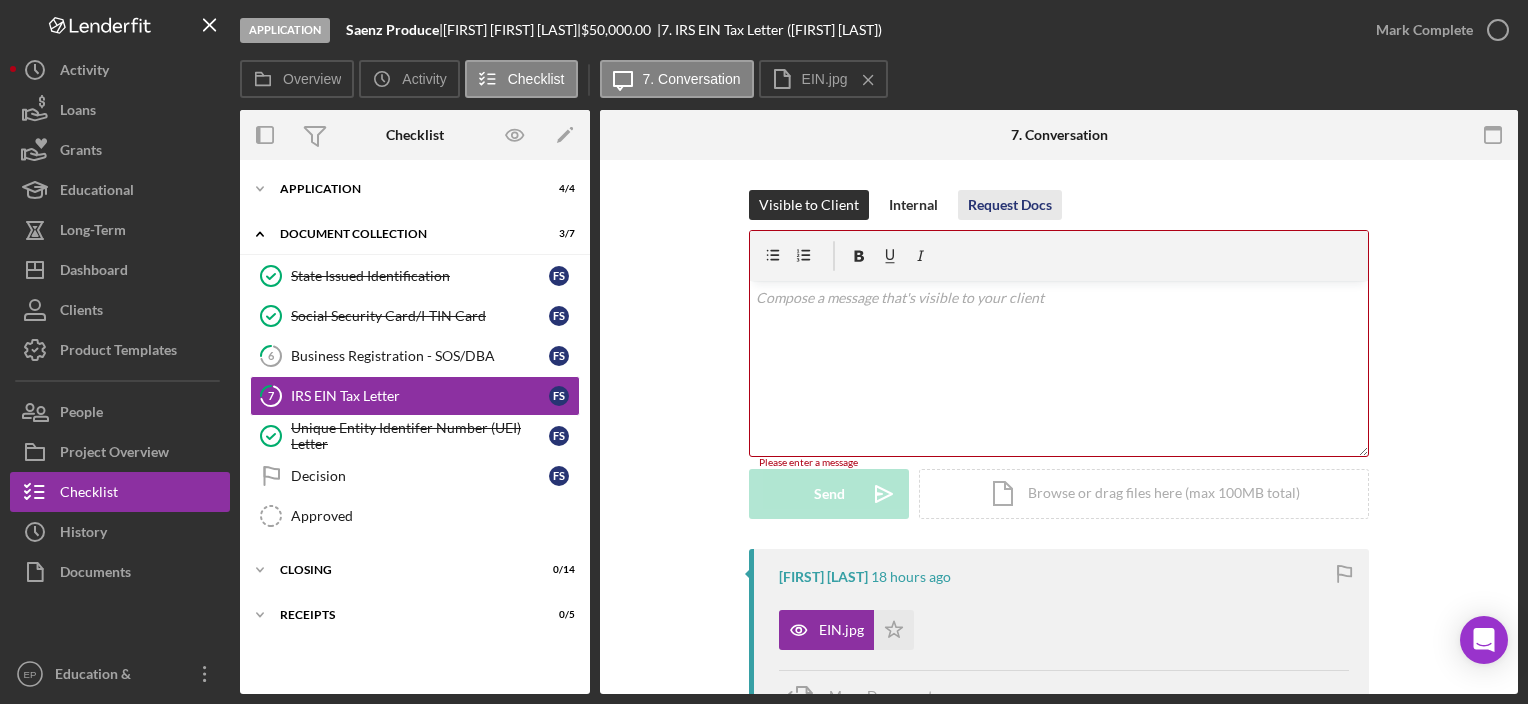 click on "Request Docs" at bounding box center (1010, 205) 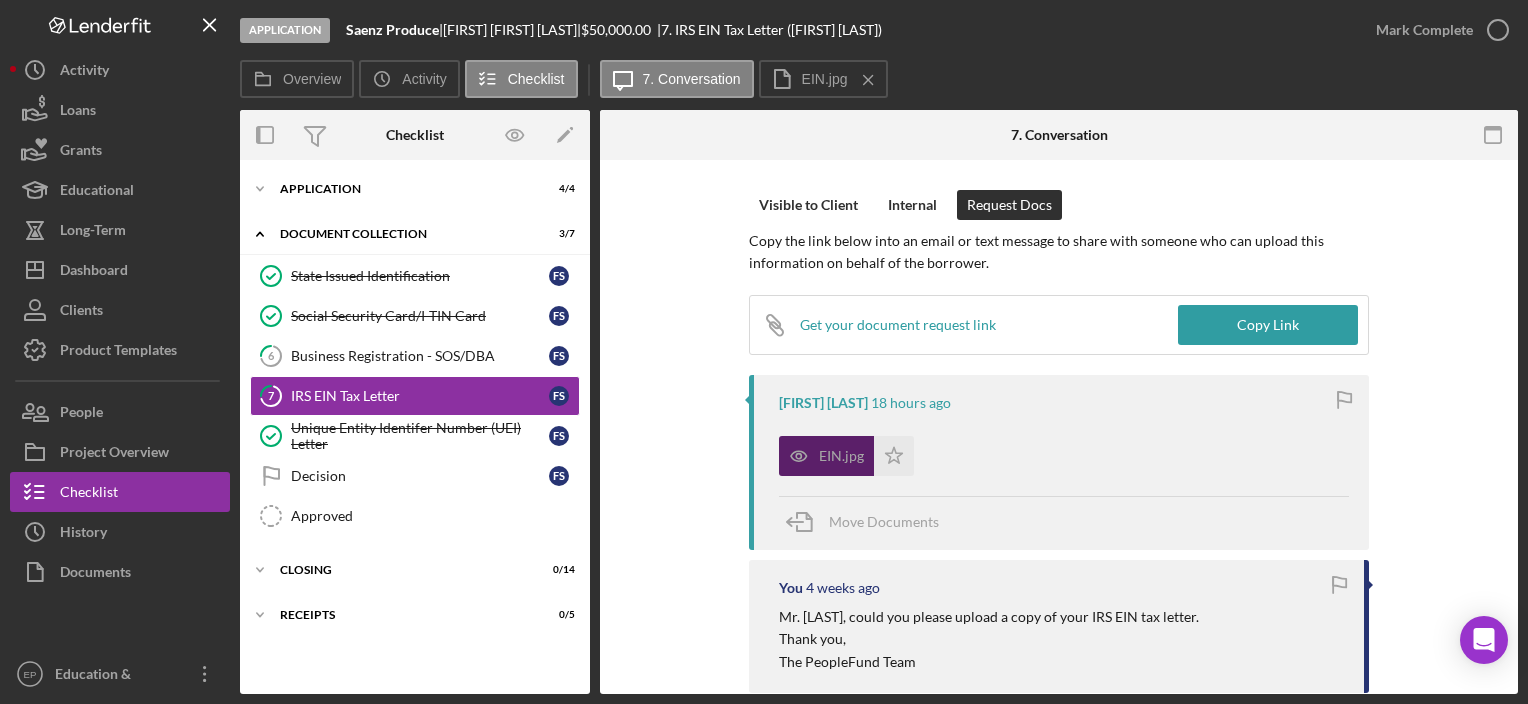 click 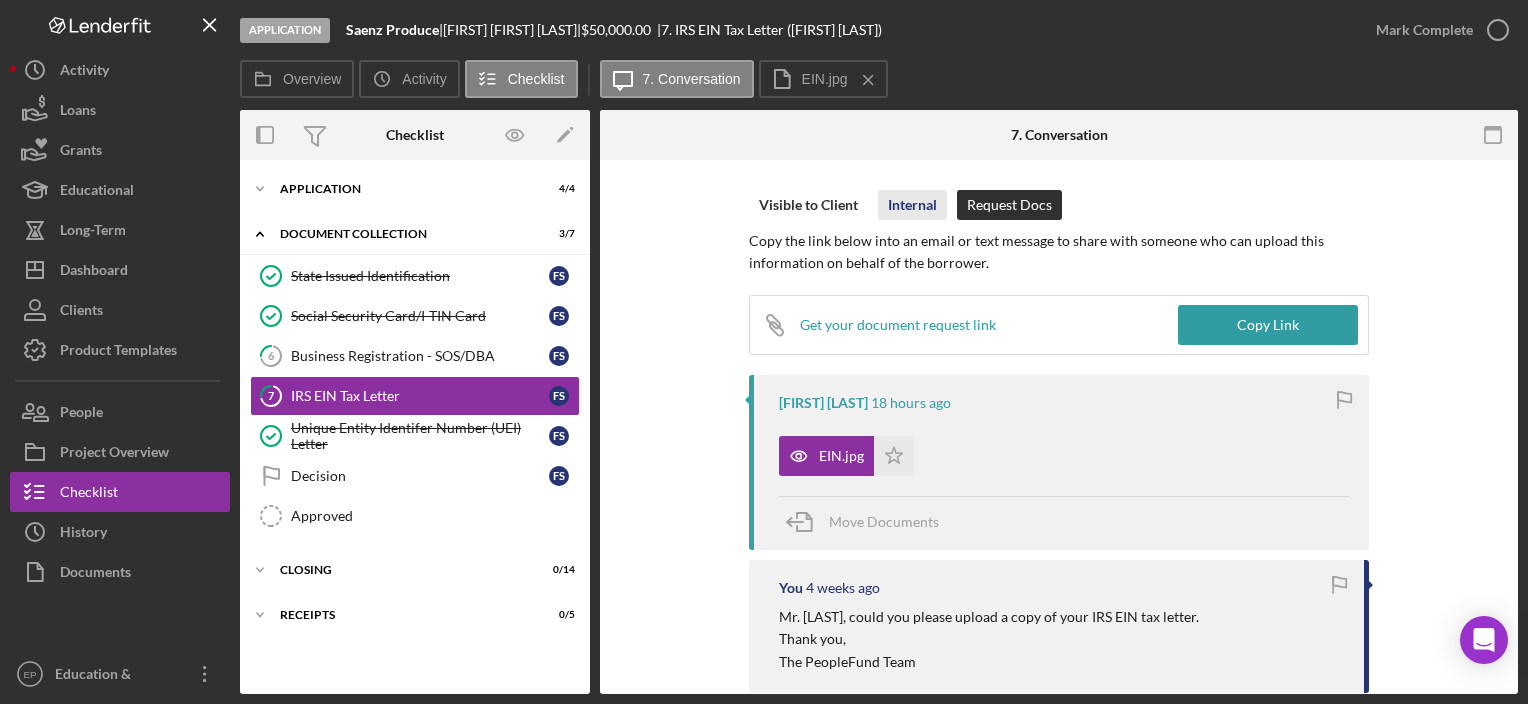 click on "Internal" at bounding box center (912, 205) 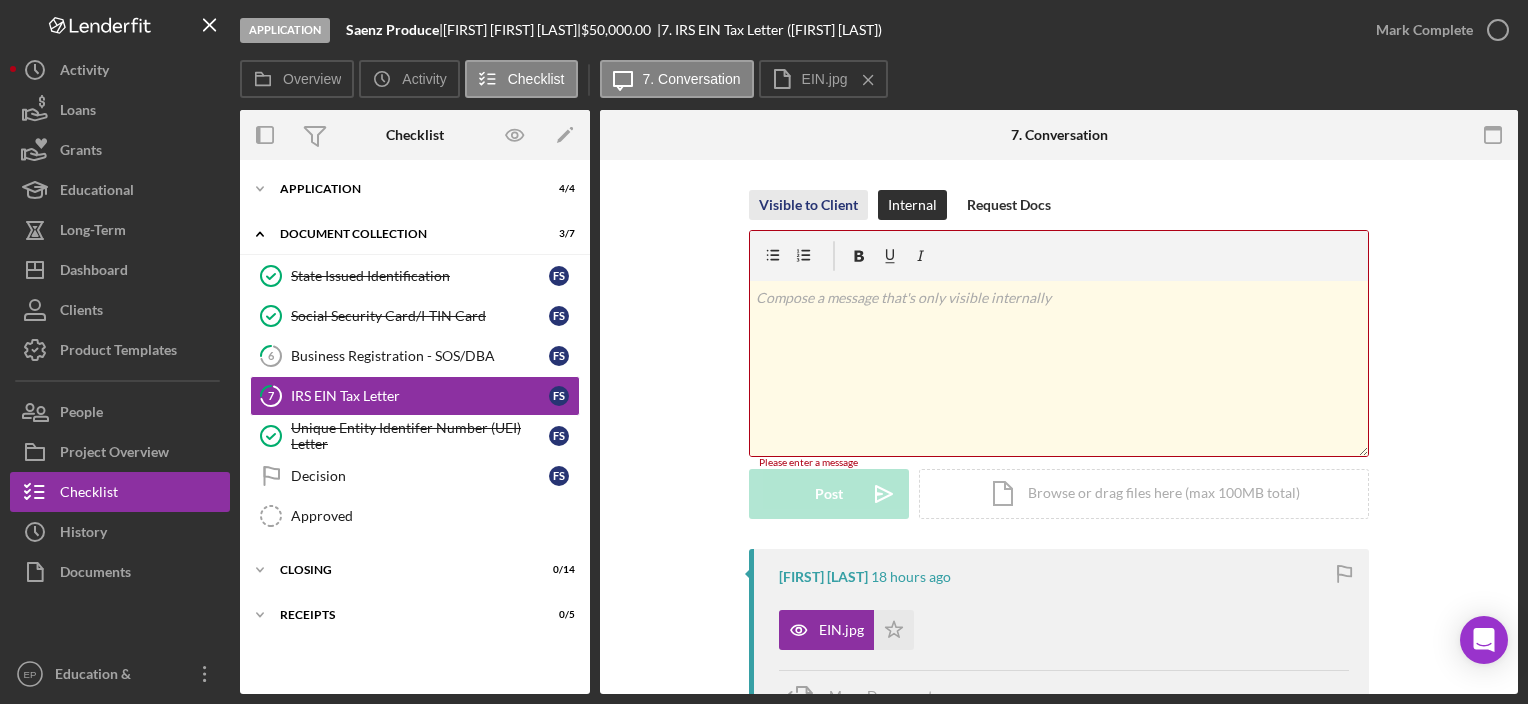 click on "Visible to Client" at bounding box center [808, 205] 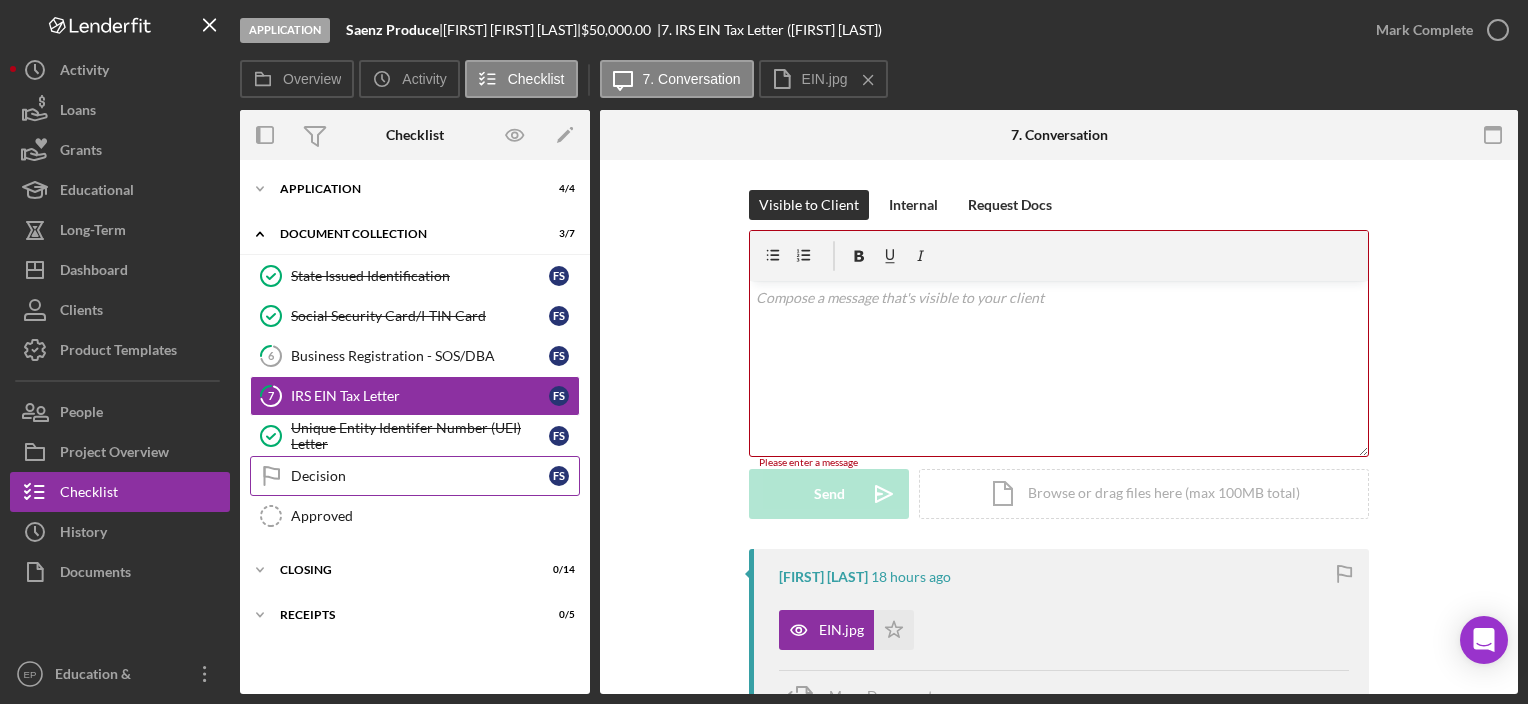 click on "Decision" at bounding box center (420, 476) 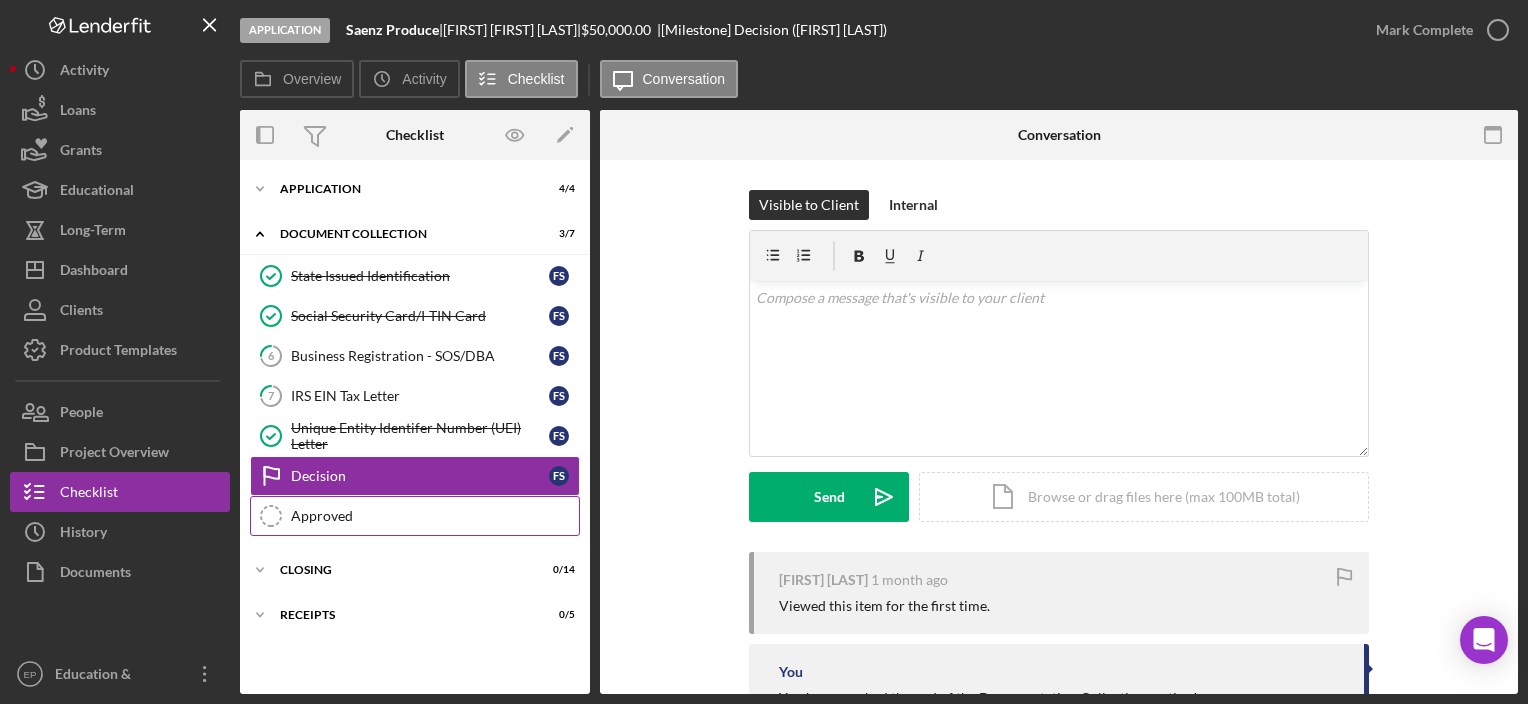 click on "Approved" at bounding box center [435, 516] 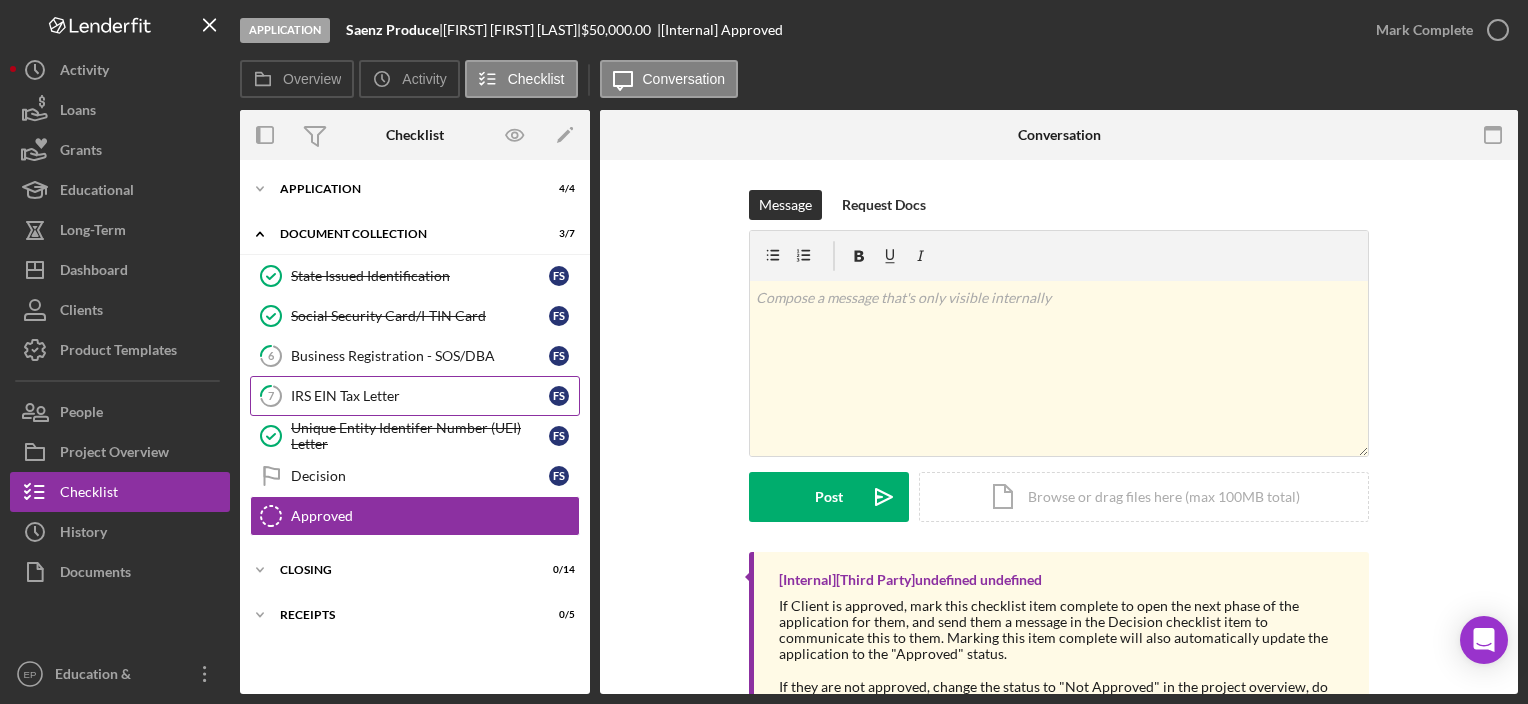 click on "7 IRS EIN Tax Letter [FIRST] [LAST]" at bounding box center (415, 396) 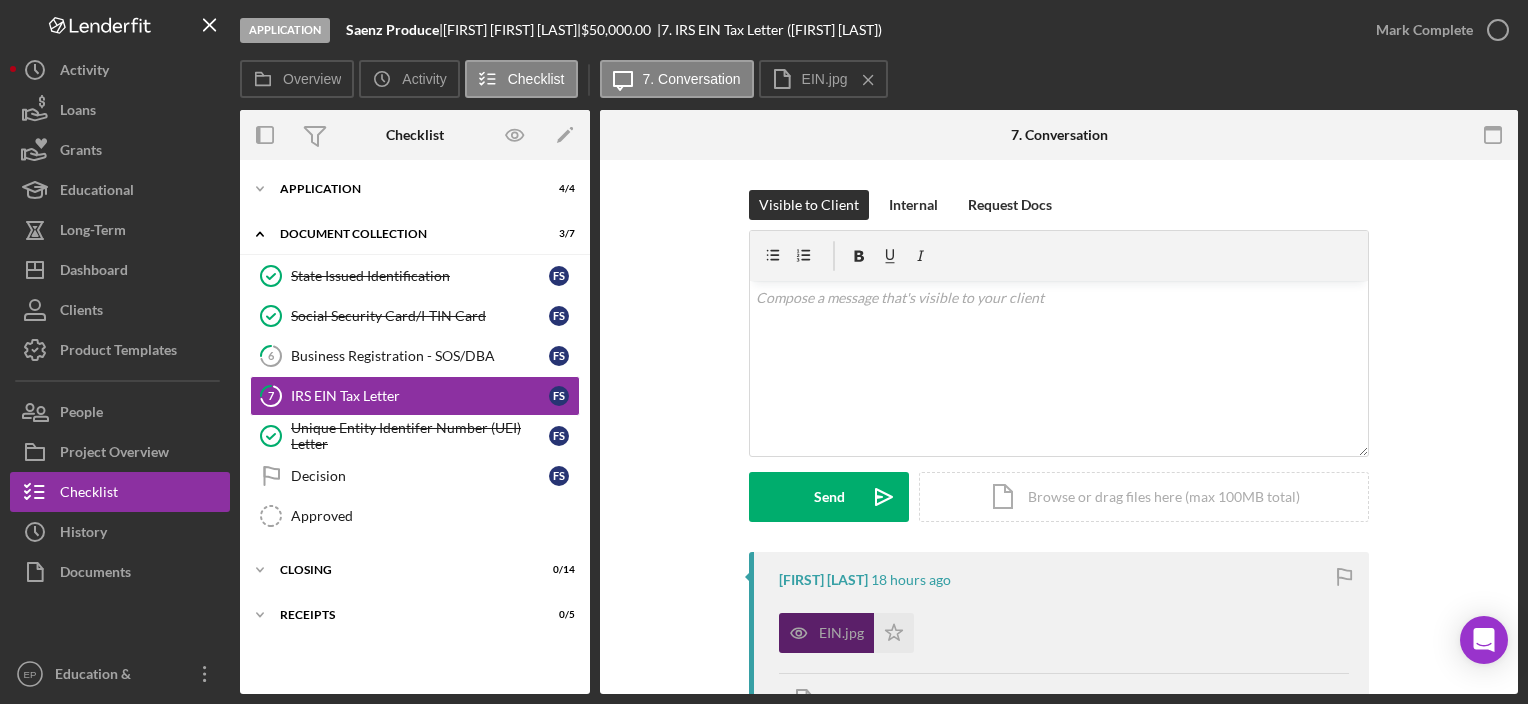 click 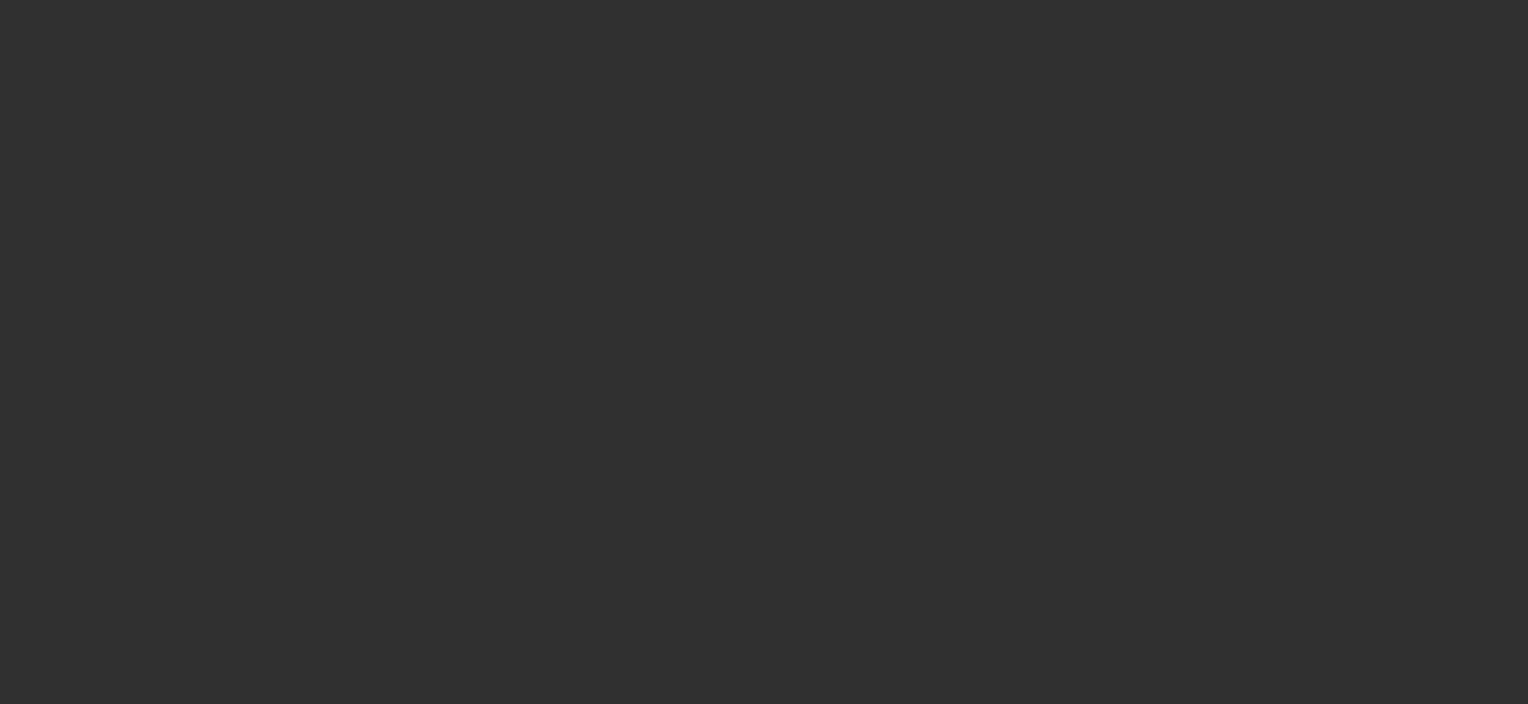 scroll, scrollTop: 0, scrollLeft: 0, axis: both 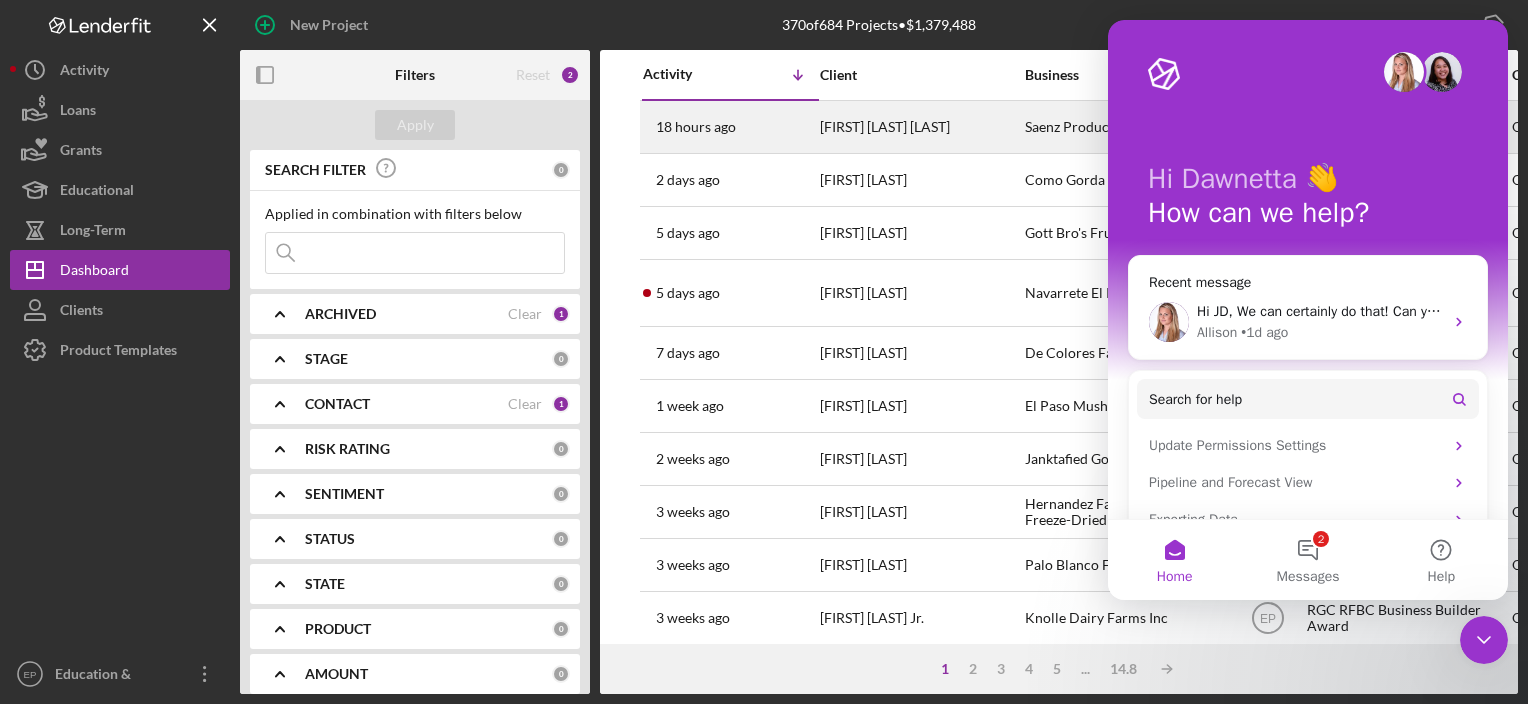 click on "18 hours ago" at bounding box center [696, 127] 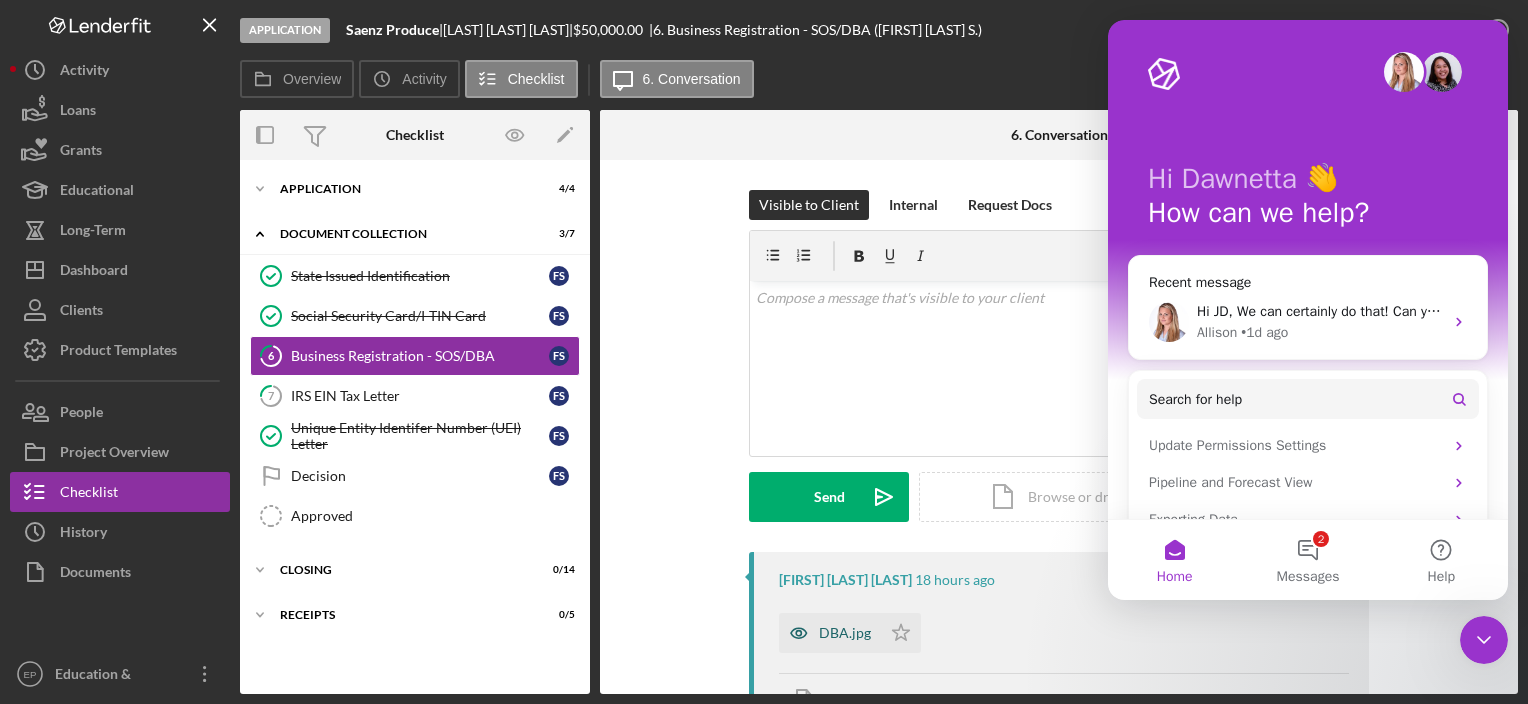 drag, startPoint x: 822, startPoint y: 631, endPoint x: 797, endPoint y: 625, distance: 25.70992 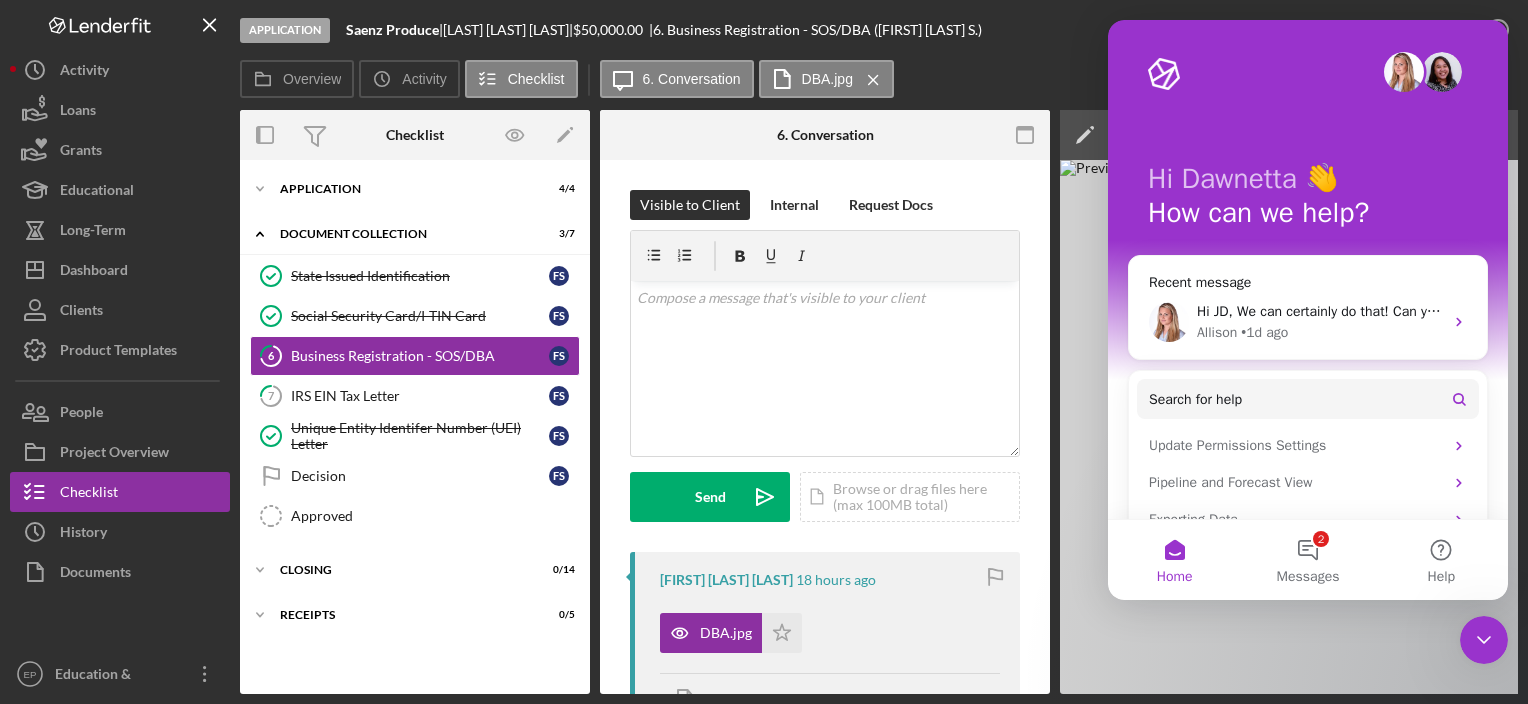 drag, startPoint x: 30, startPoint y: 17, endPoint x: 1127, endPoint y: 640, distance: 1261.5618 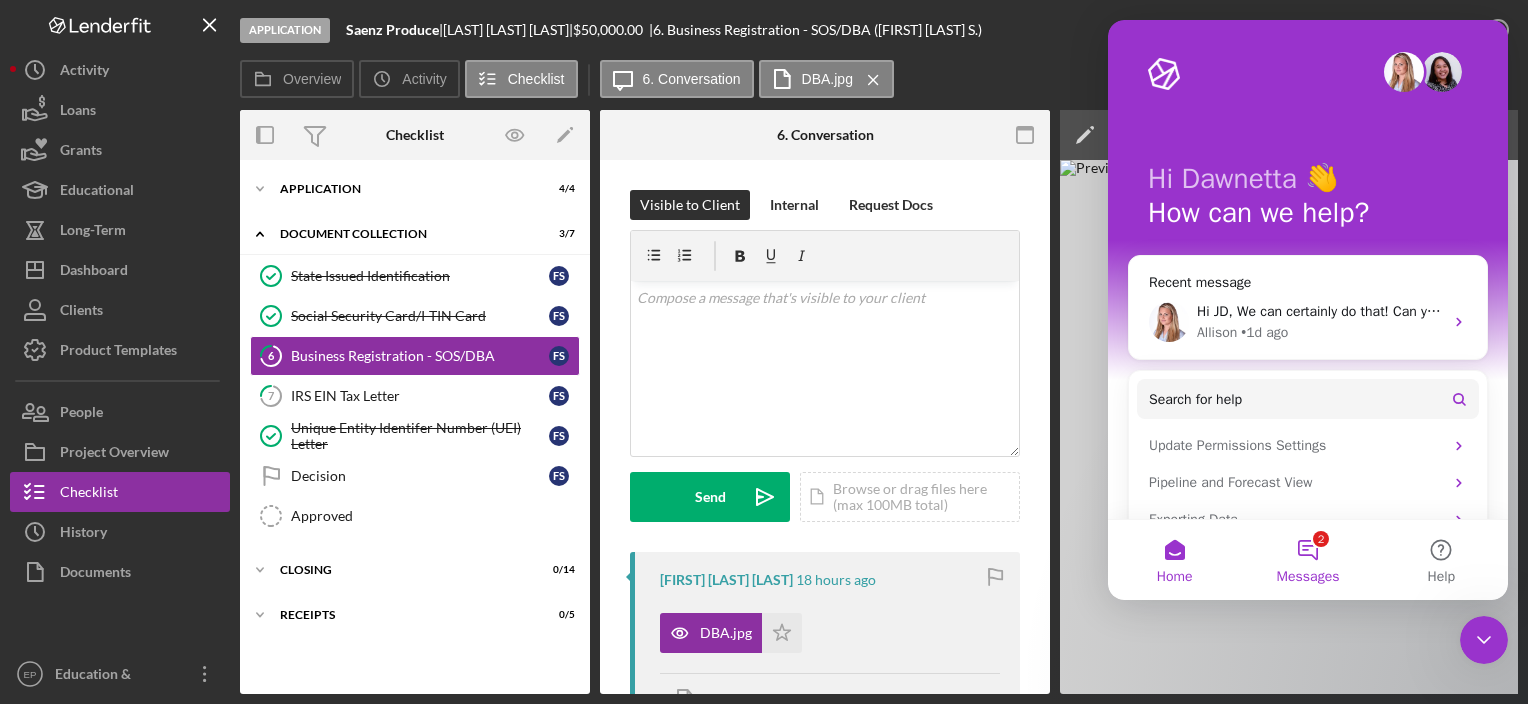 click on "2 Messages" at bounding box center [1307, 560] 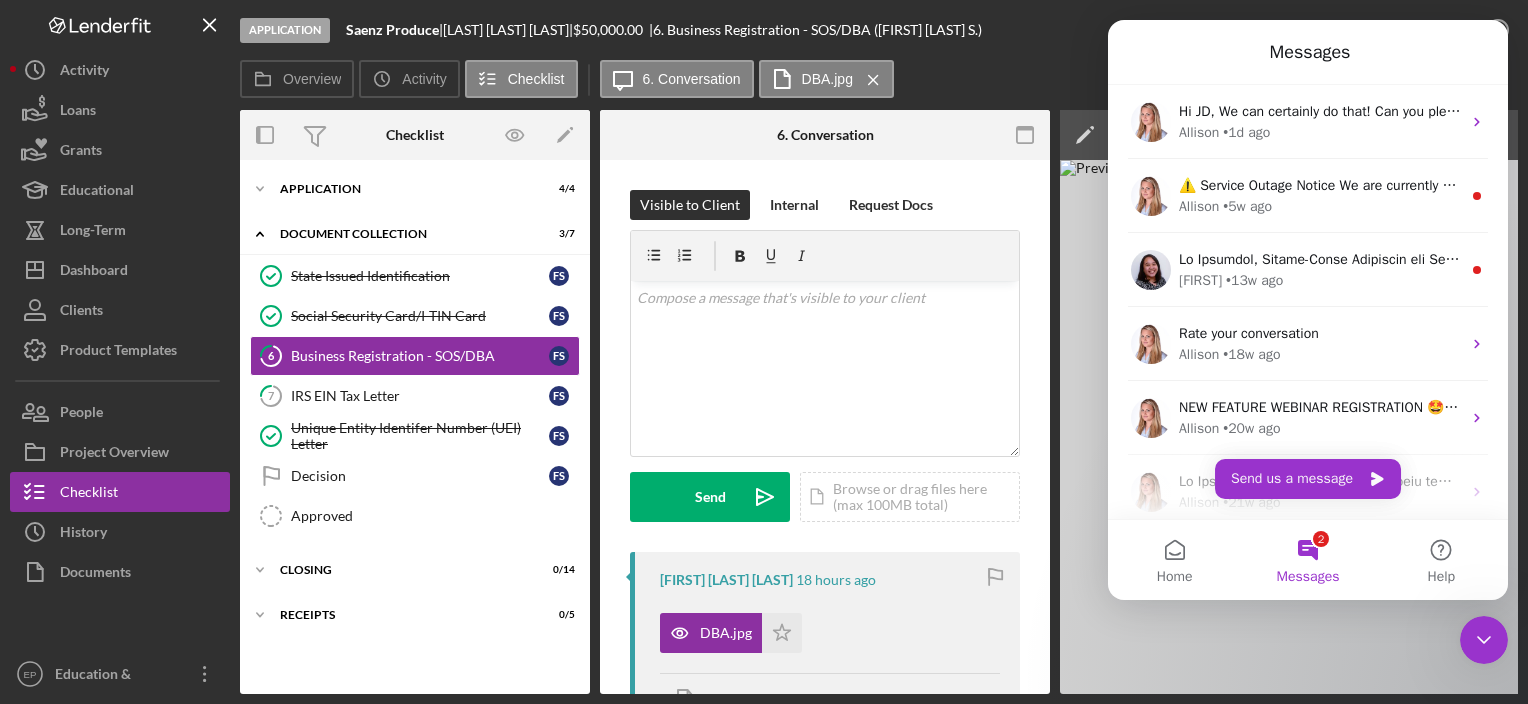 click on "2 Messages" at bounding box center [1307, 560] 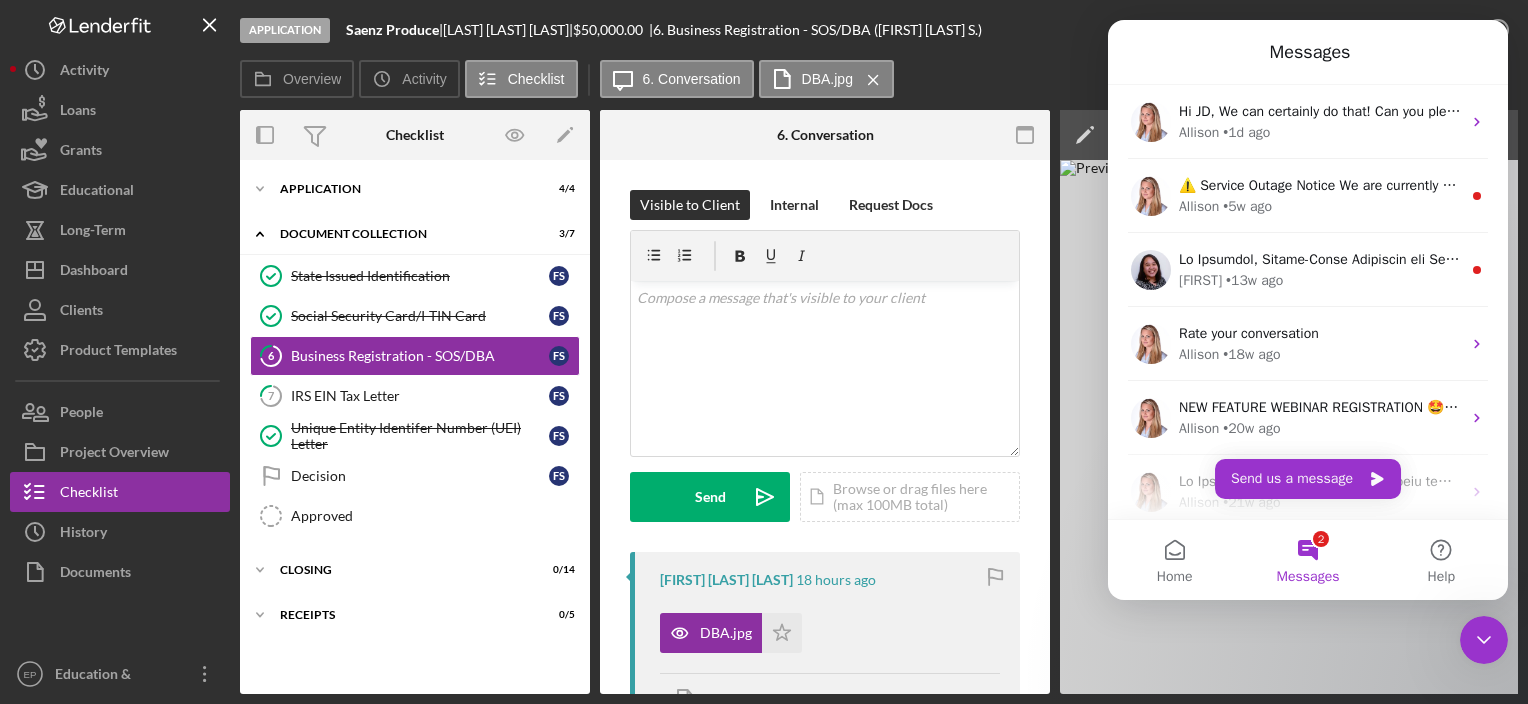 drag, startPoint x: 24, startPoint y: 25, endPoint x: 1027, endPoint y: 73, distance: 1004.1479 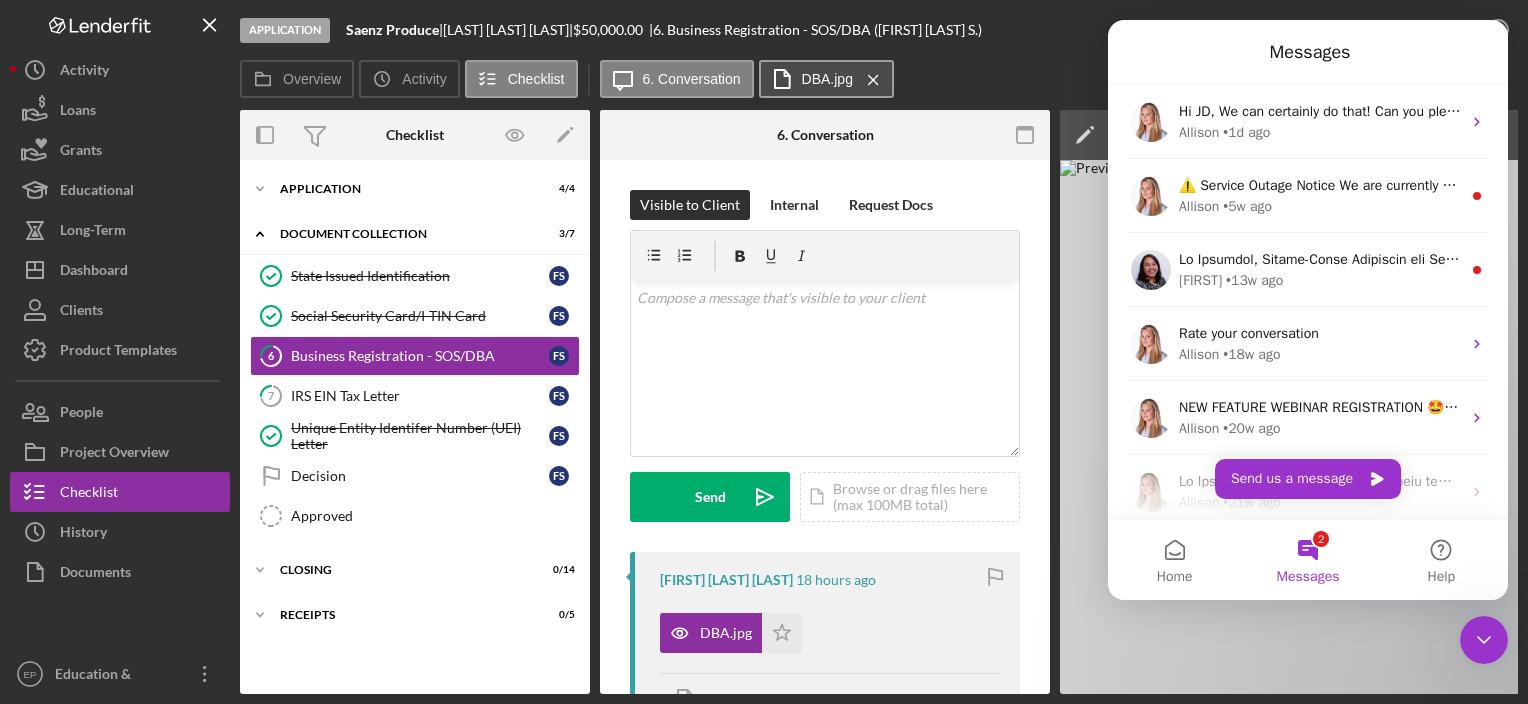 click on "DBA.jpg" at bounding box center [827, 79] 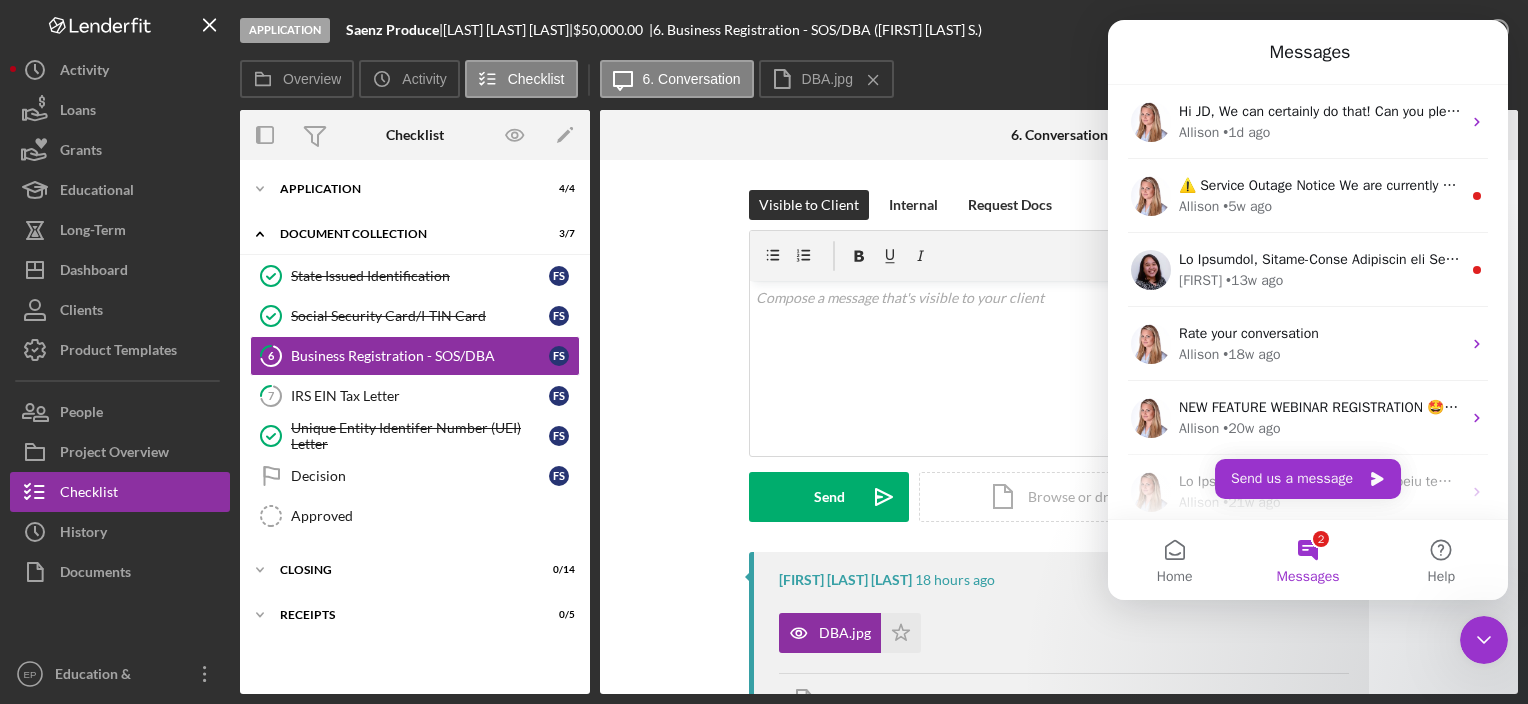 click on "Messages" at bounding box center [1308, 52] 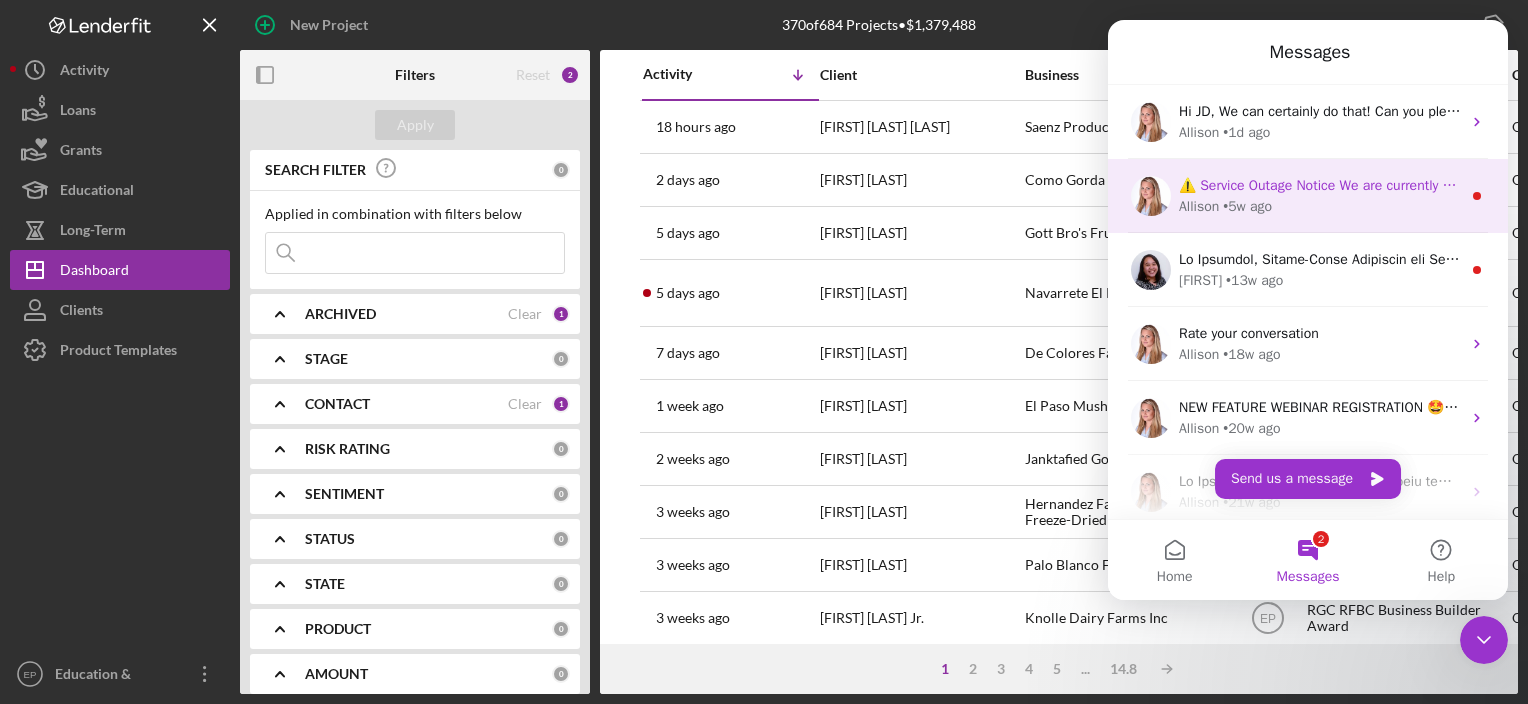 click on "⚠️ Service Outage Notice We are currently experiencing an unexpected outage affecting Lenderfit. Our team is actively investigating the issue and working diligently to restore full functionality as quickly as possible. We understand how disruptive this may be, and we sincerely apologize for any inconvenience this may cause. We’ll keep you updated on our progress and notify you as soon as service is restored. Thank you for your patience and understanding." at bounding box center [2580, 185] 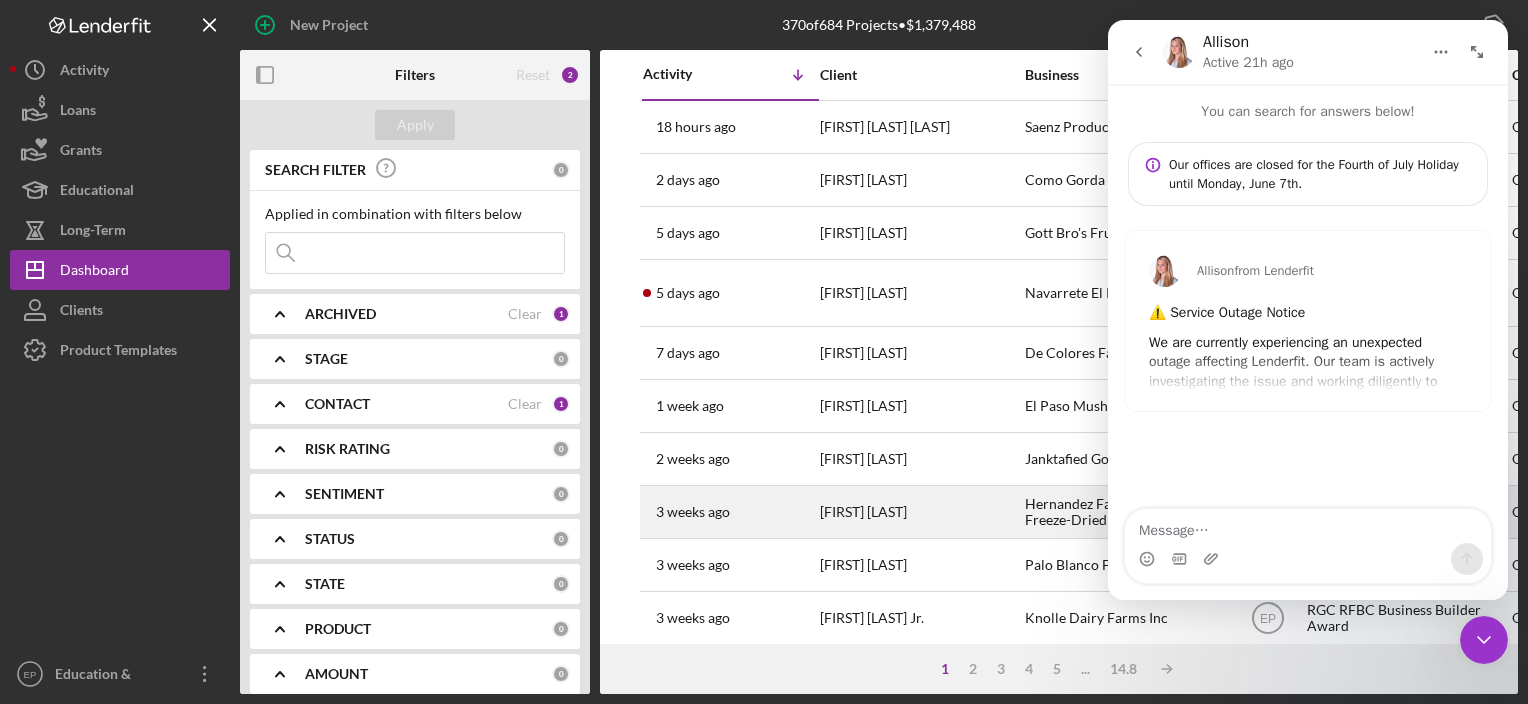 drag, startPoint x: 15, startPoint y: 25, endPoint x: 987, endPoint y: 484, distance: 1074.9255 